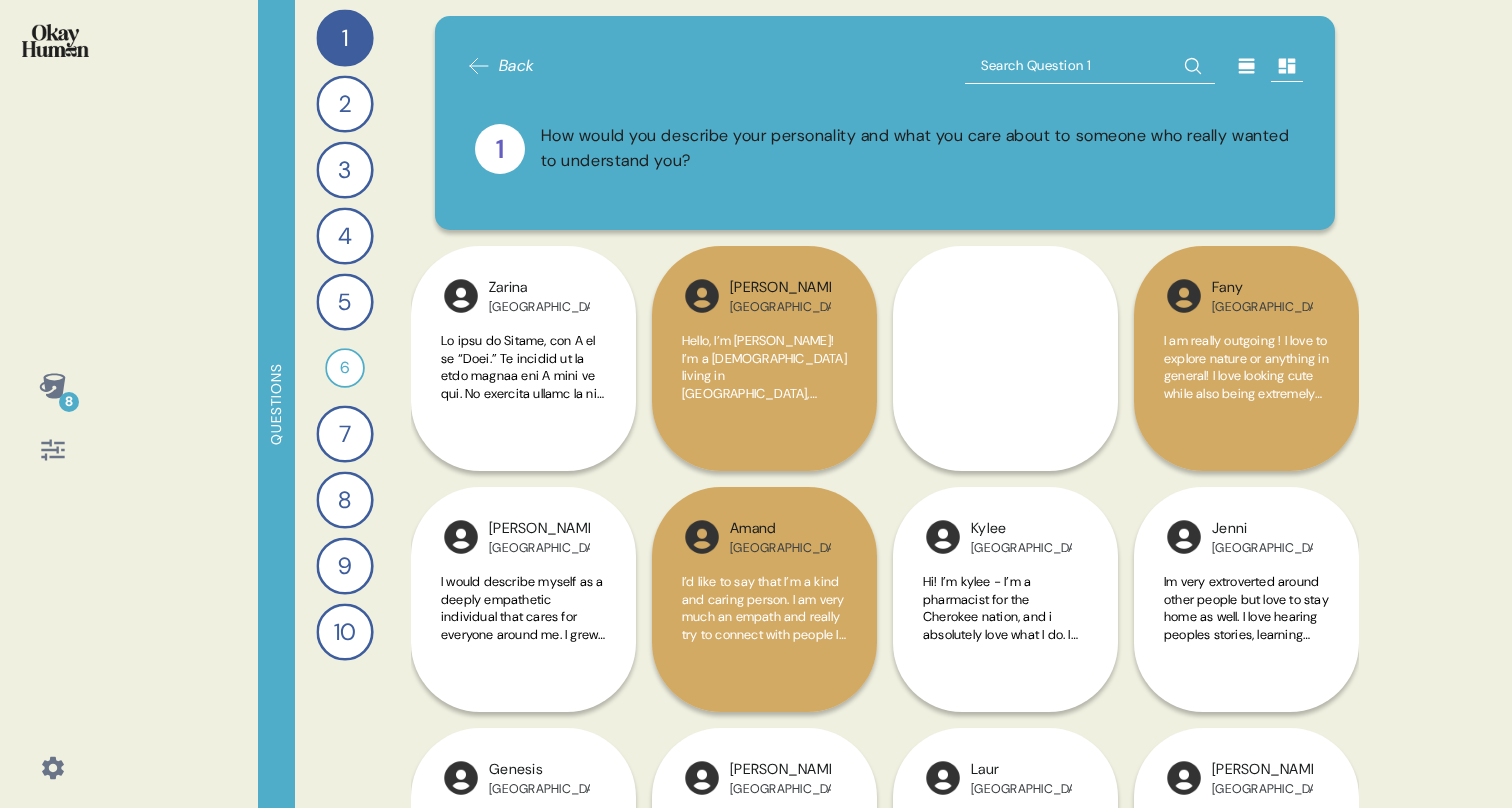 scroll, scrollTop: 0, scrollLeft: 0, axis: both 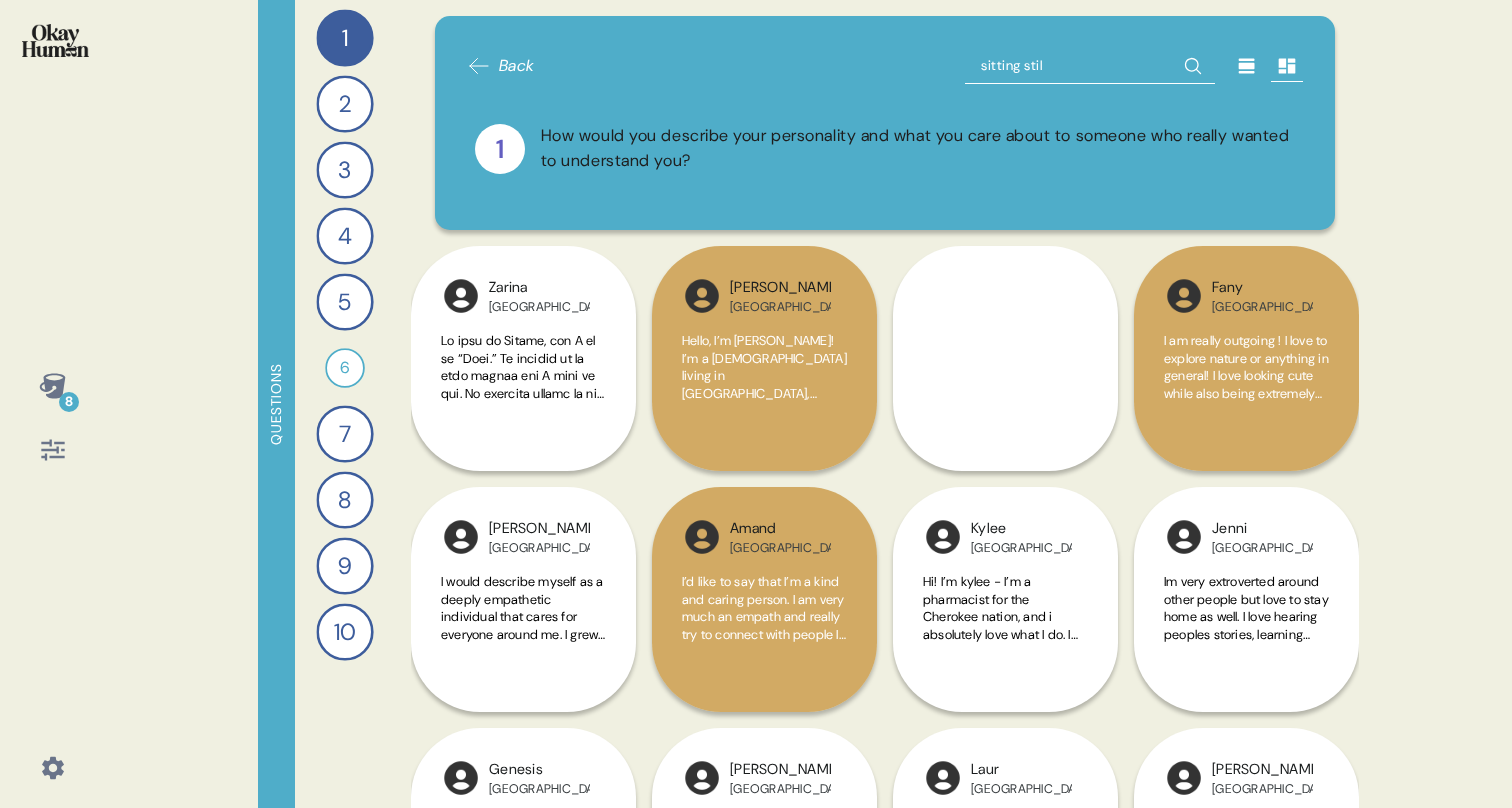 type on "sitting still" 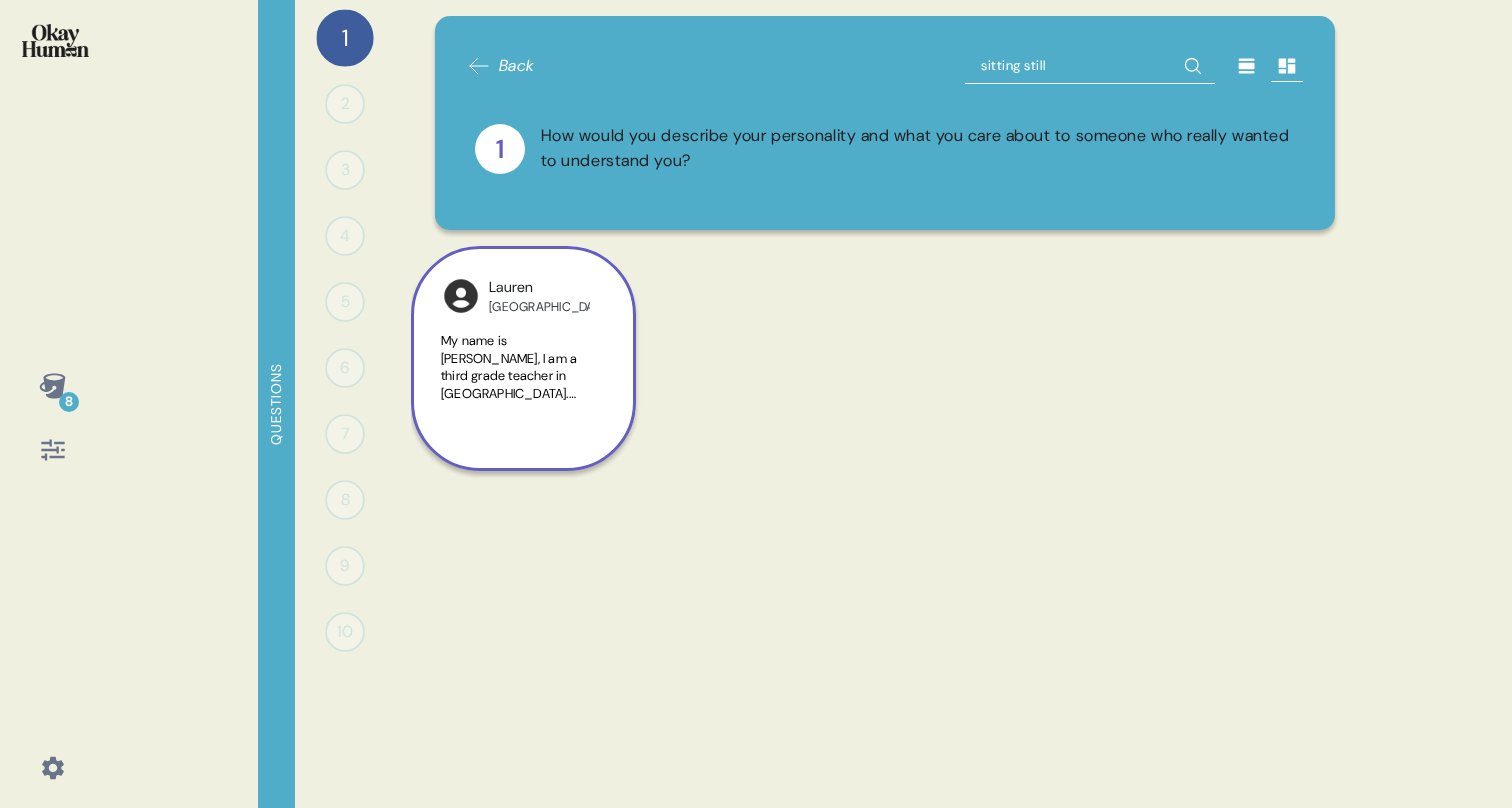click on "My name is [PERSON_NAME], I am a third grade teacher in [GEOGRAPHIC_DATA]. When I am not at school I’m at the gym or at home with my husband and my dogs. I have a hard time" at bounding box center [521, 402] 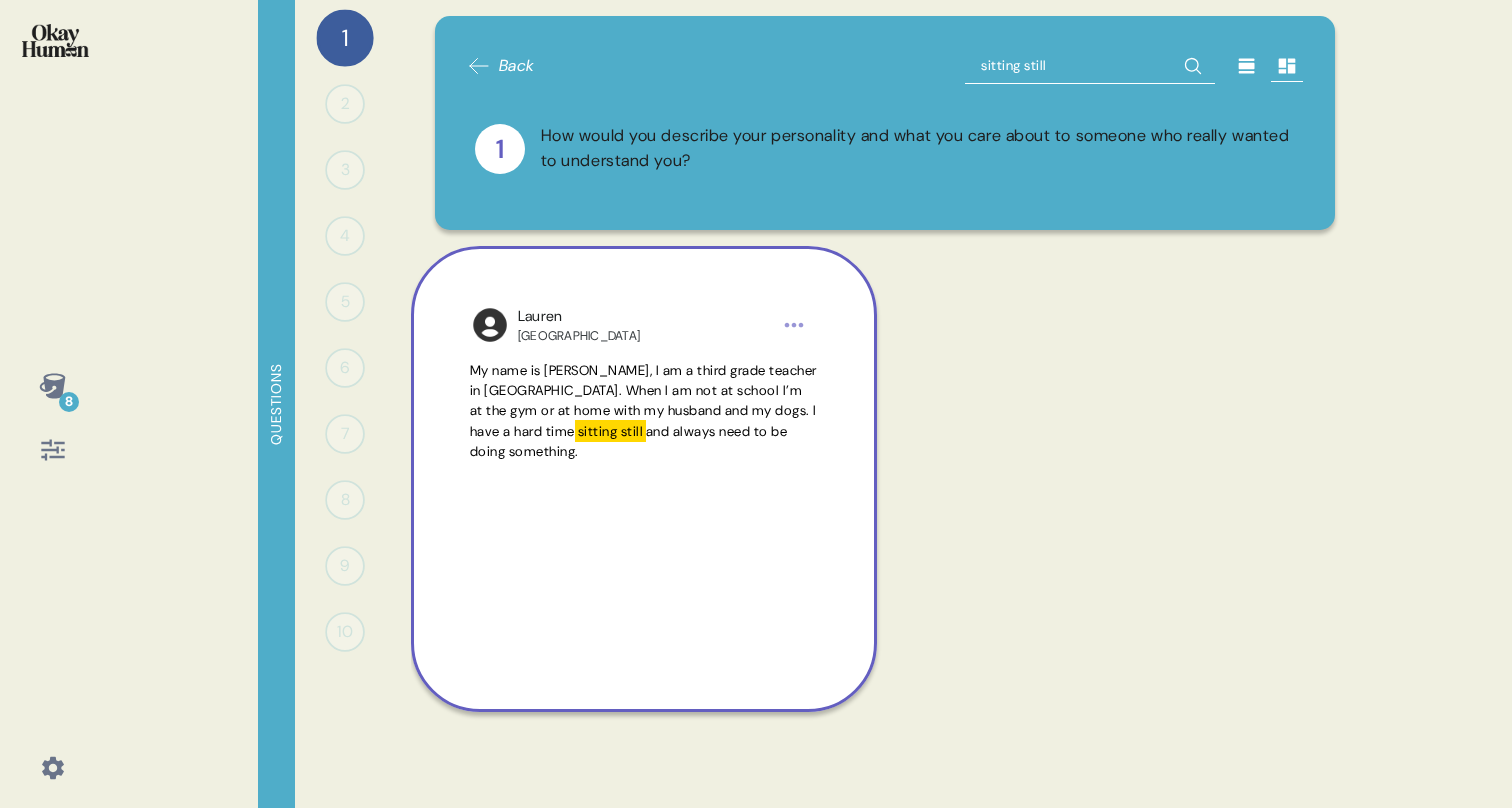 click 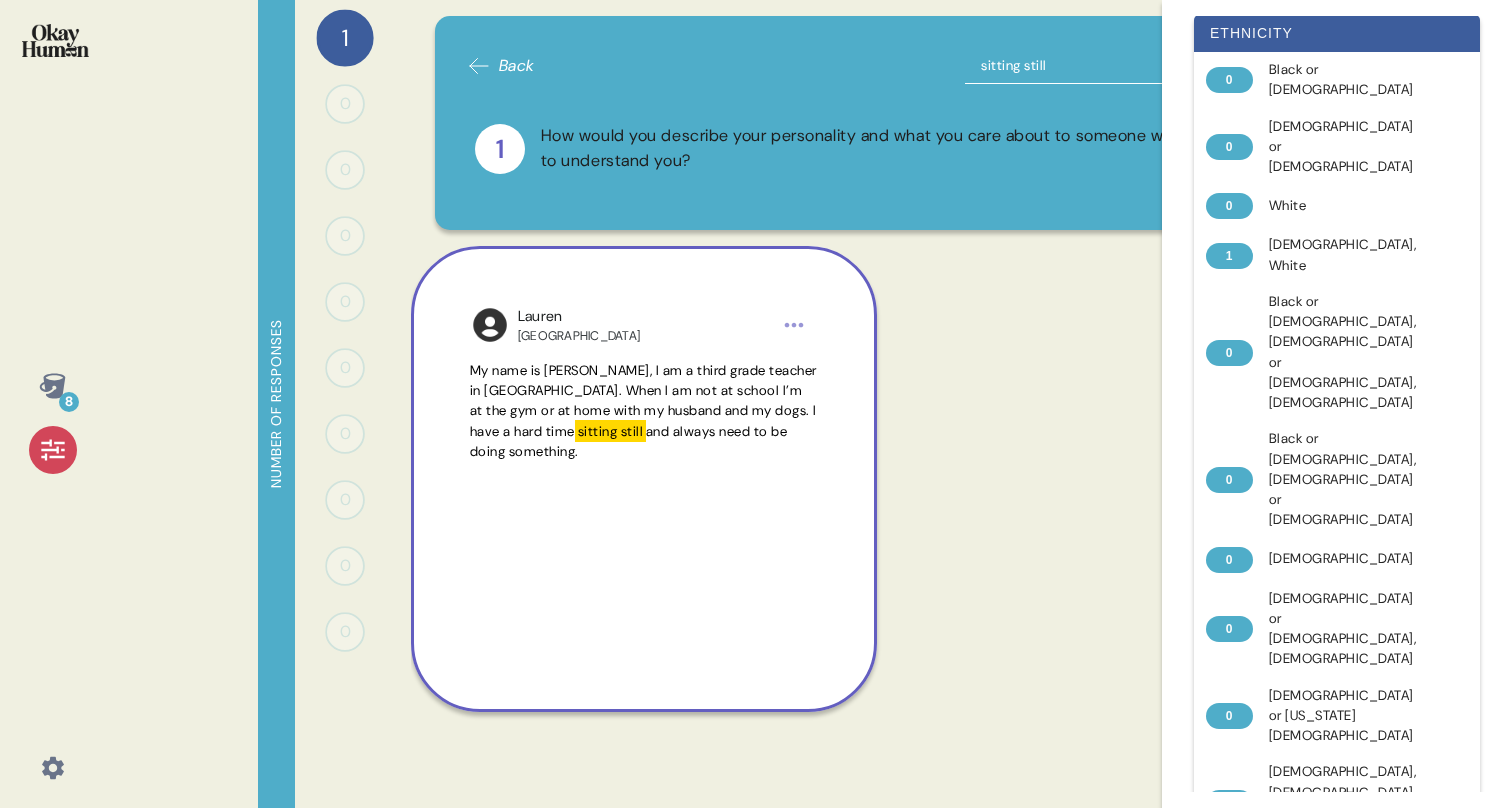 scroll, scrollTop: 908, scrollLeft: 0, axis: vertical 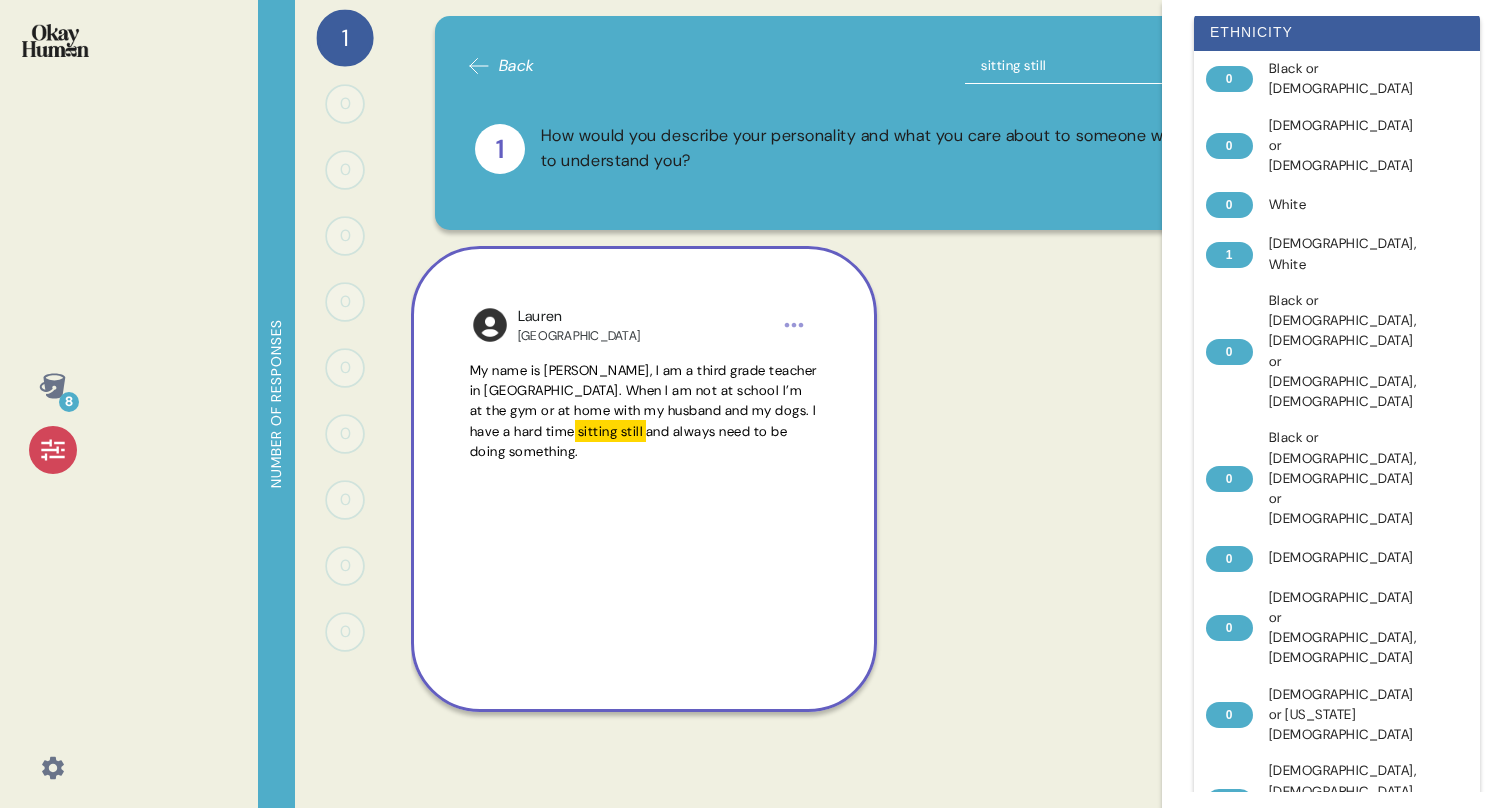 click on "sitting still" at bounding box center [1090, 66] 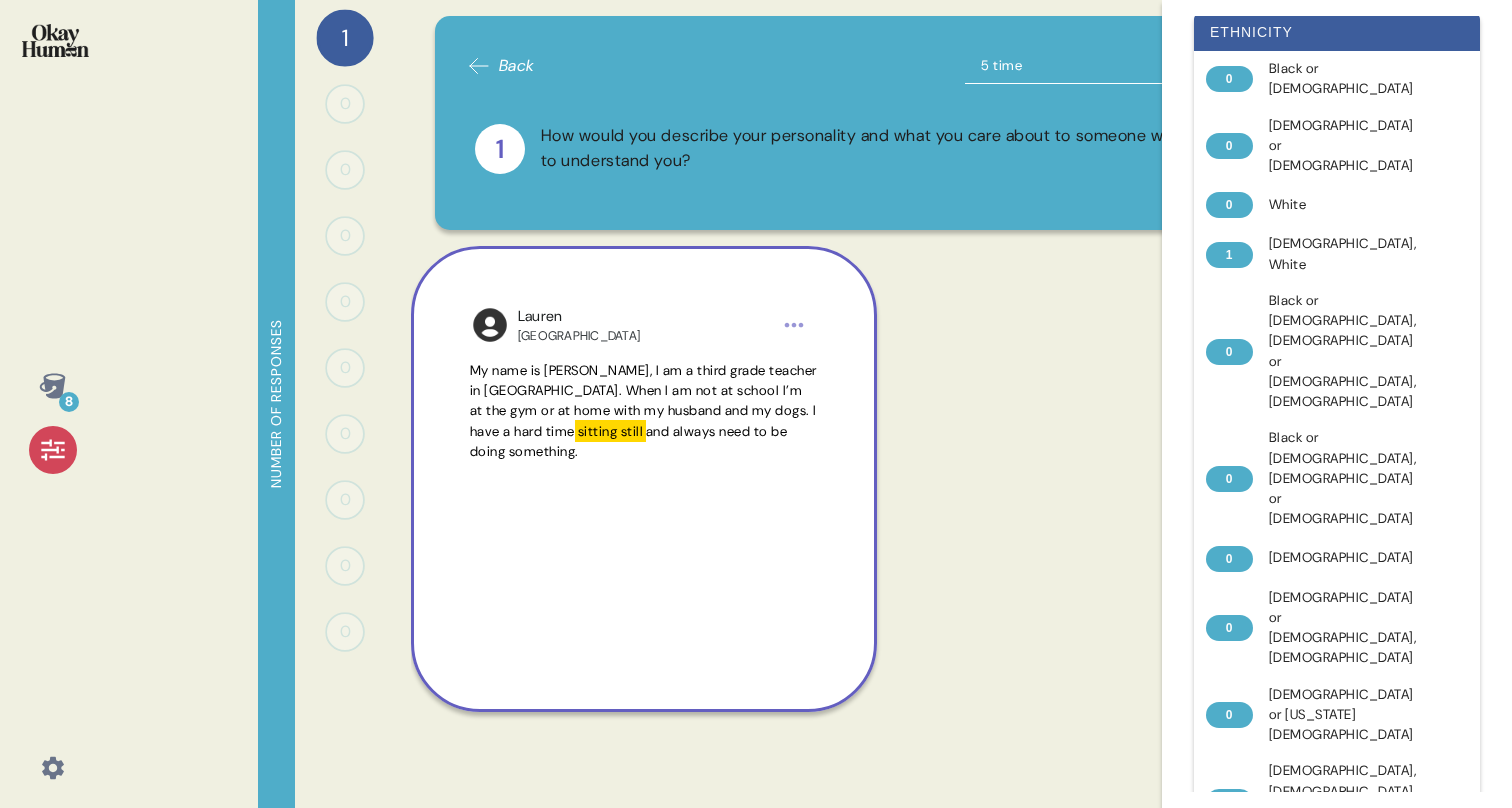 type on "5 times" 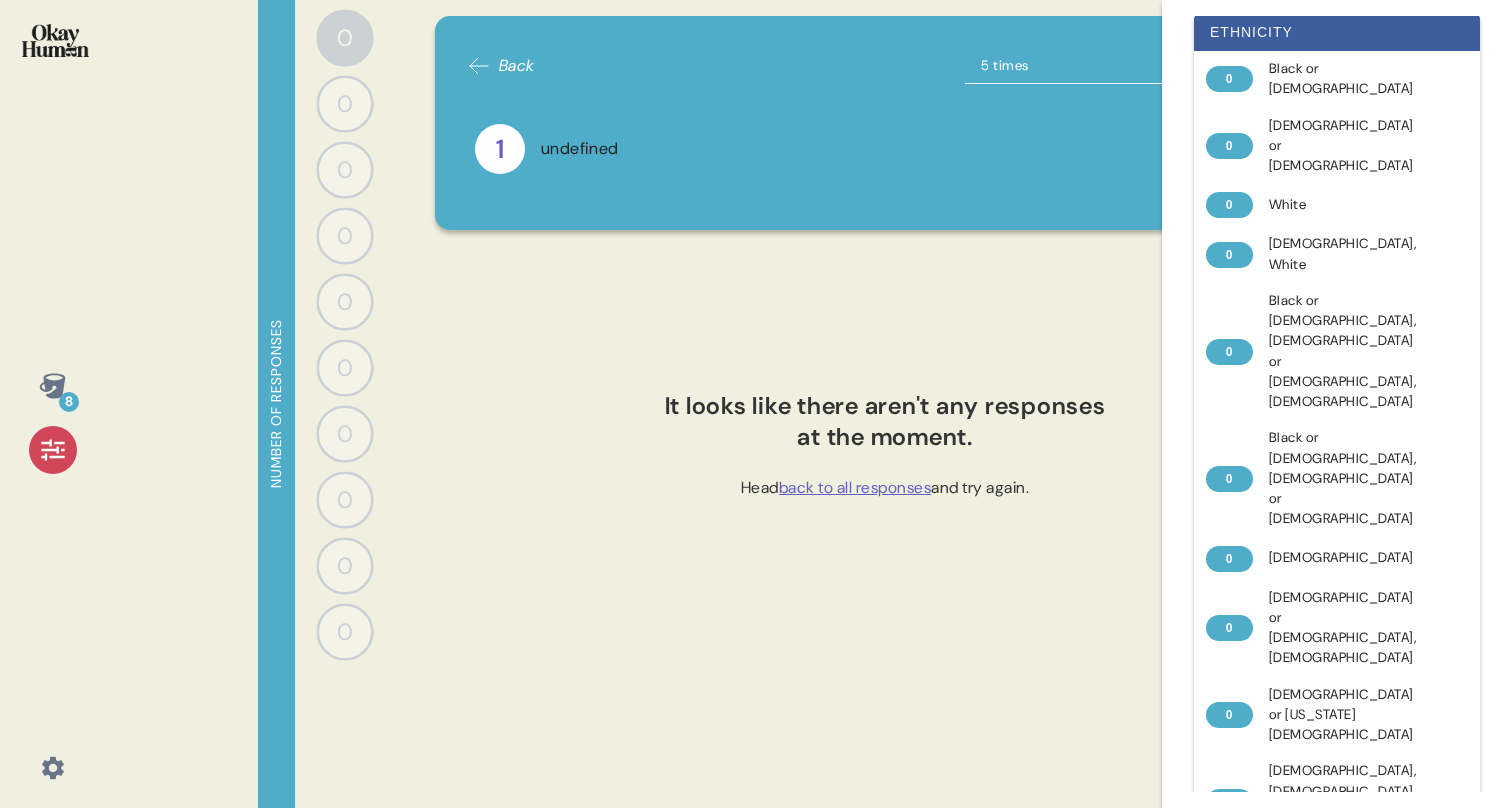 click on "5 times" at bounding box center [1090, 66] 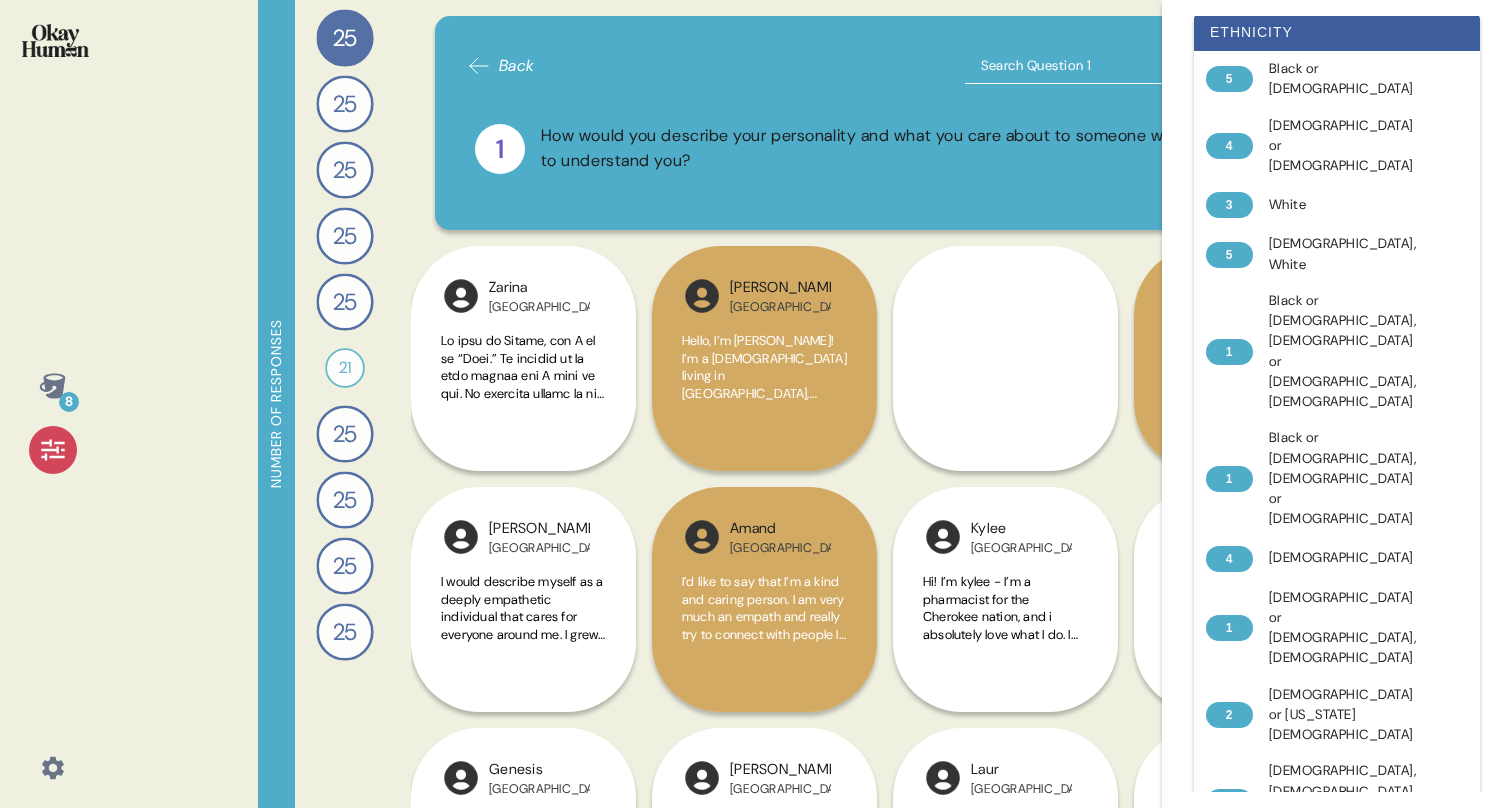 click 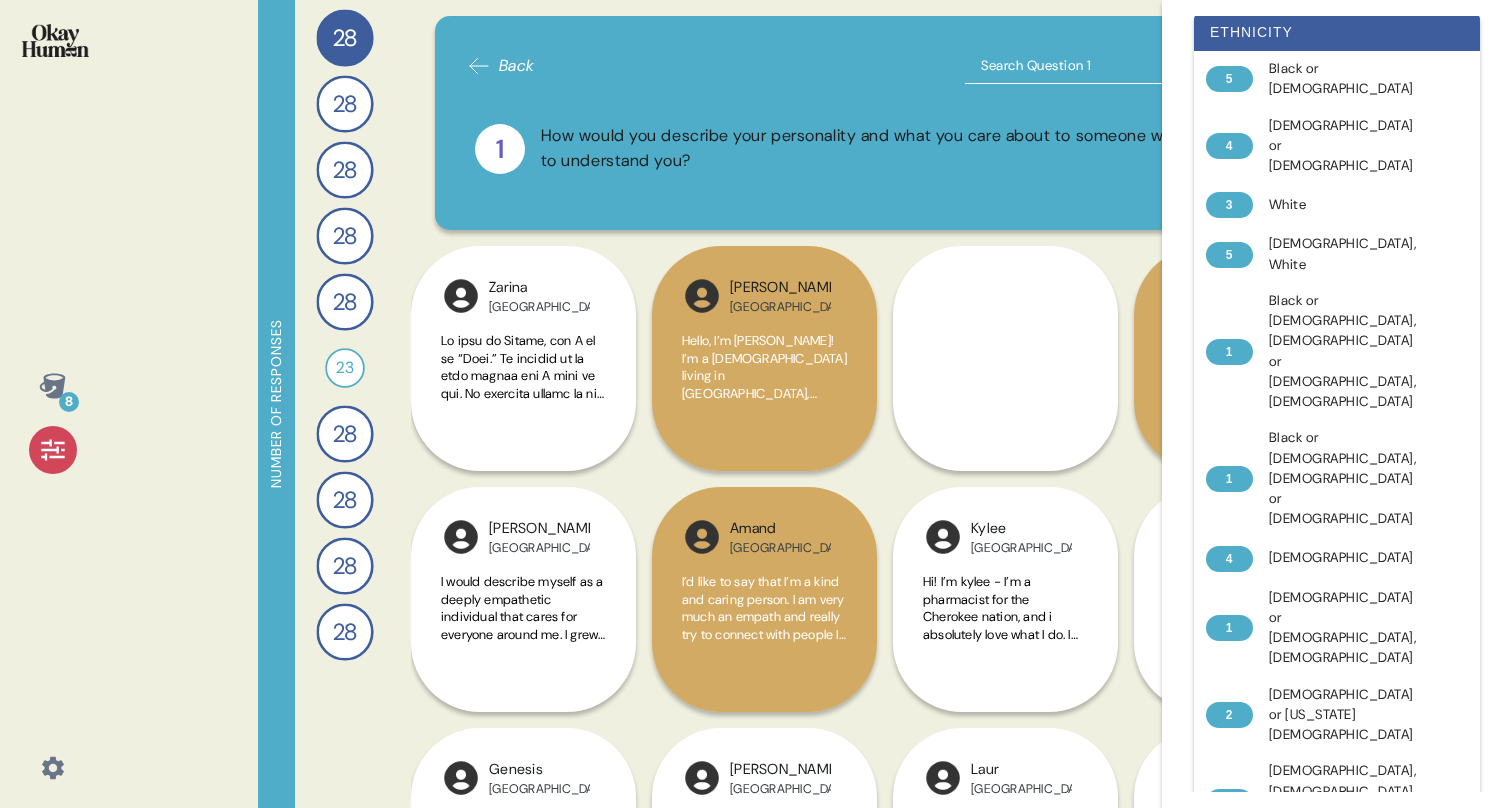 click at bounding box center (1090, 66) 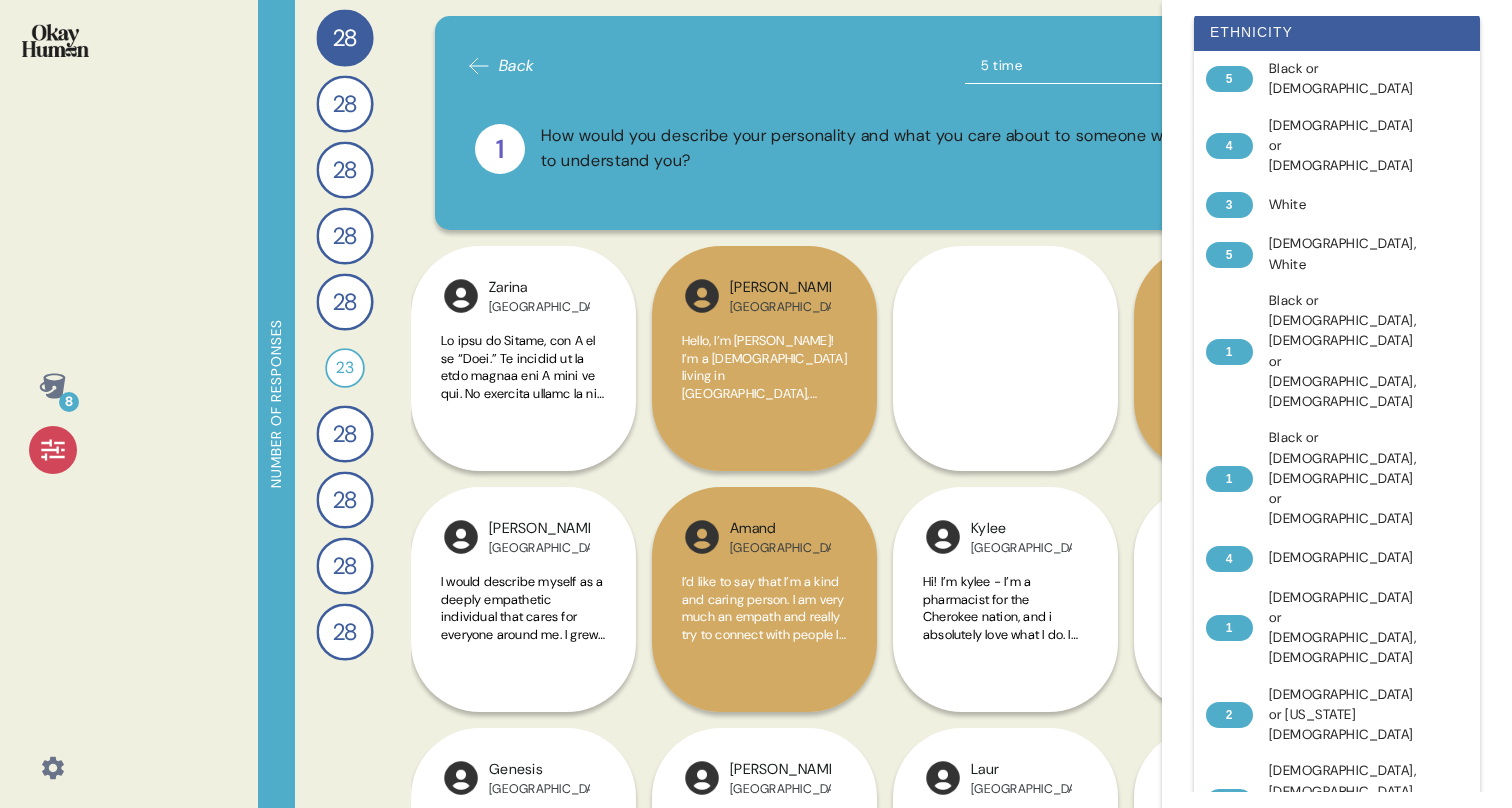 type on "5 times" 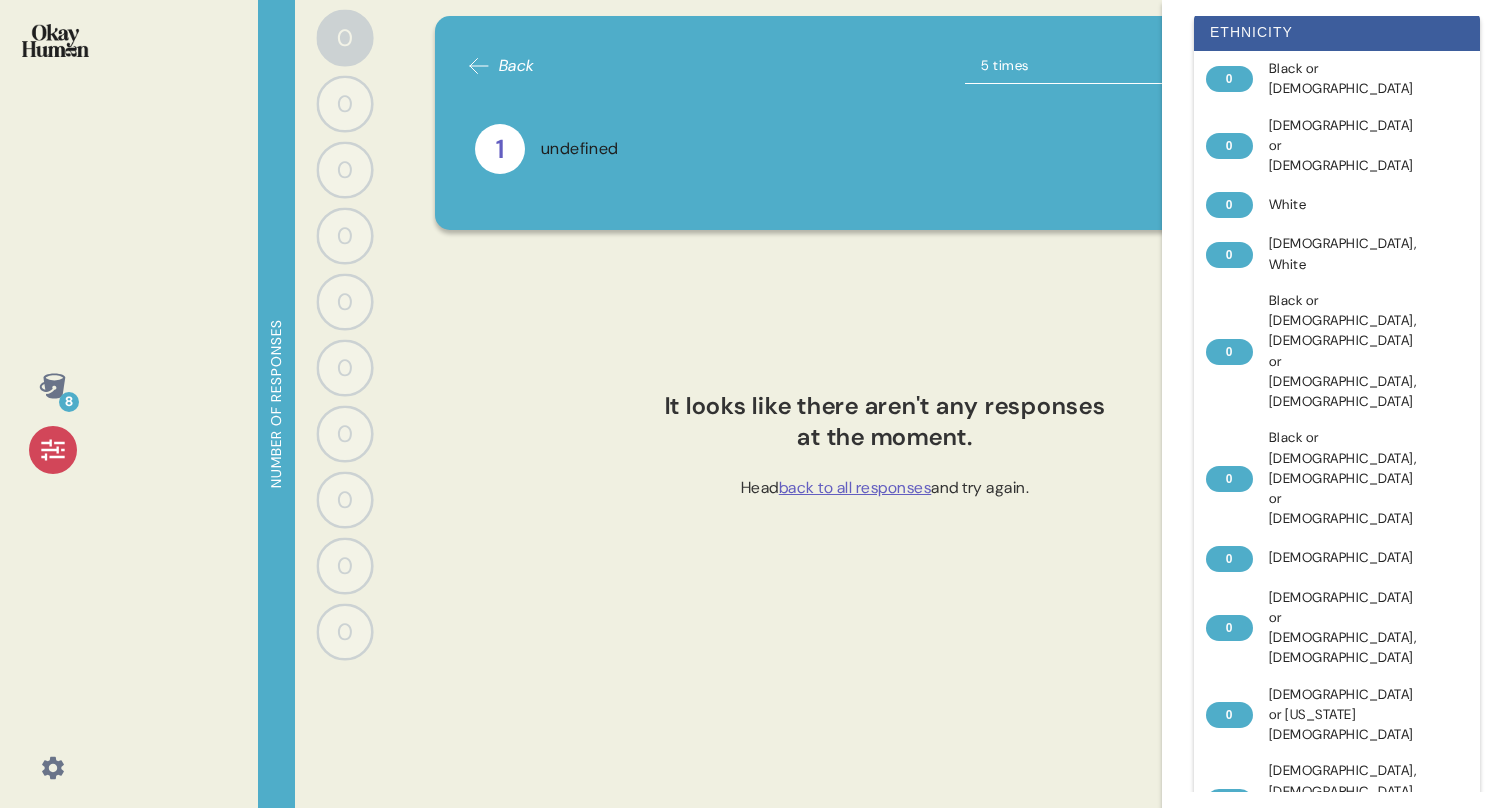 click on "5 times" at bounding box center (1090, 66) 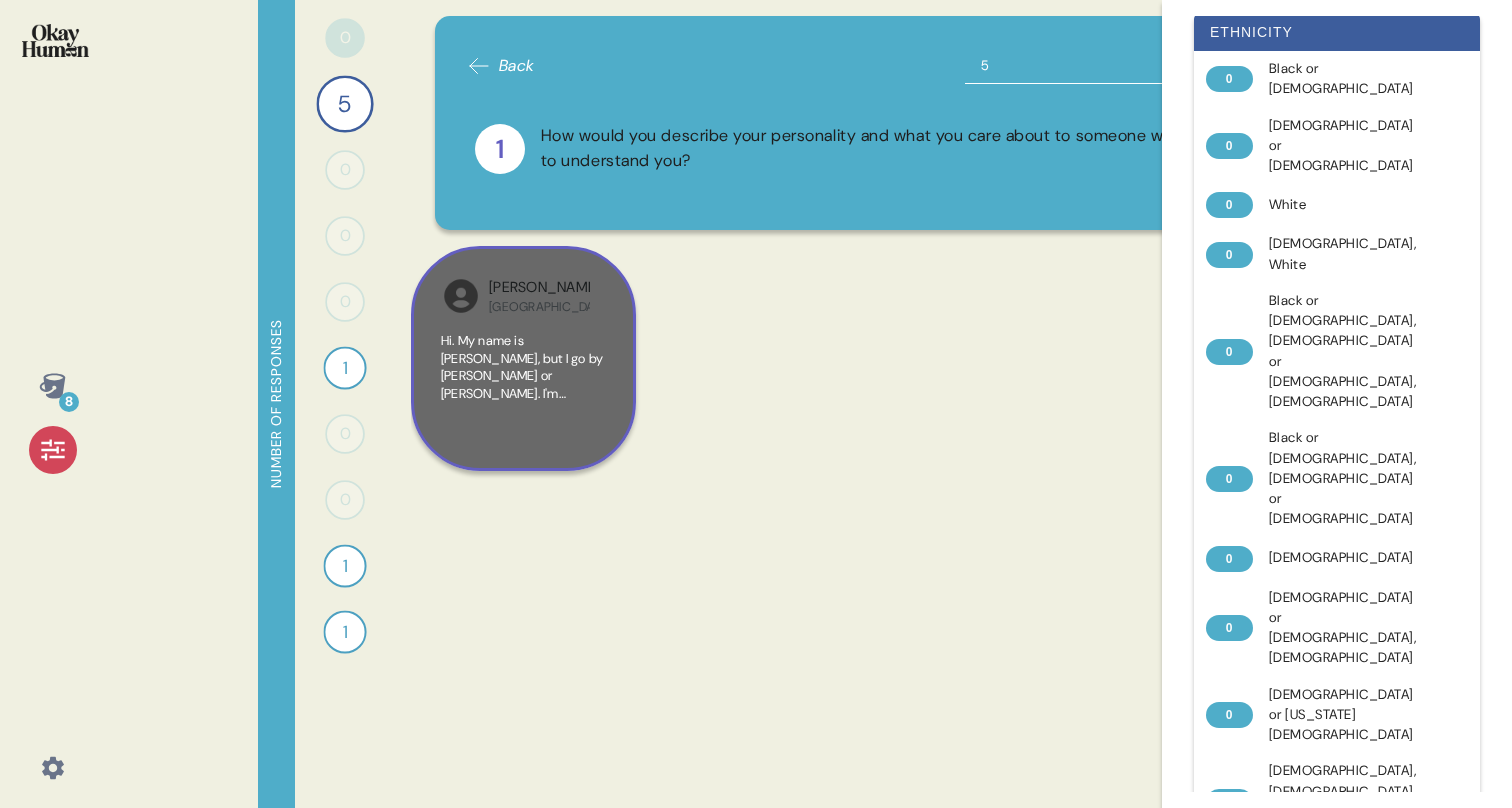 click on "Lizzie [GEOGRAPHIC_DATA]" at bounding box center [523, 296] 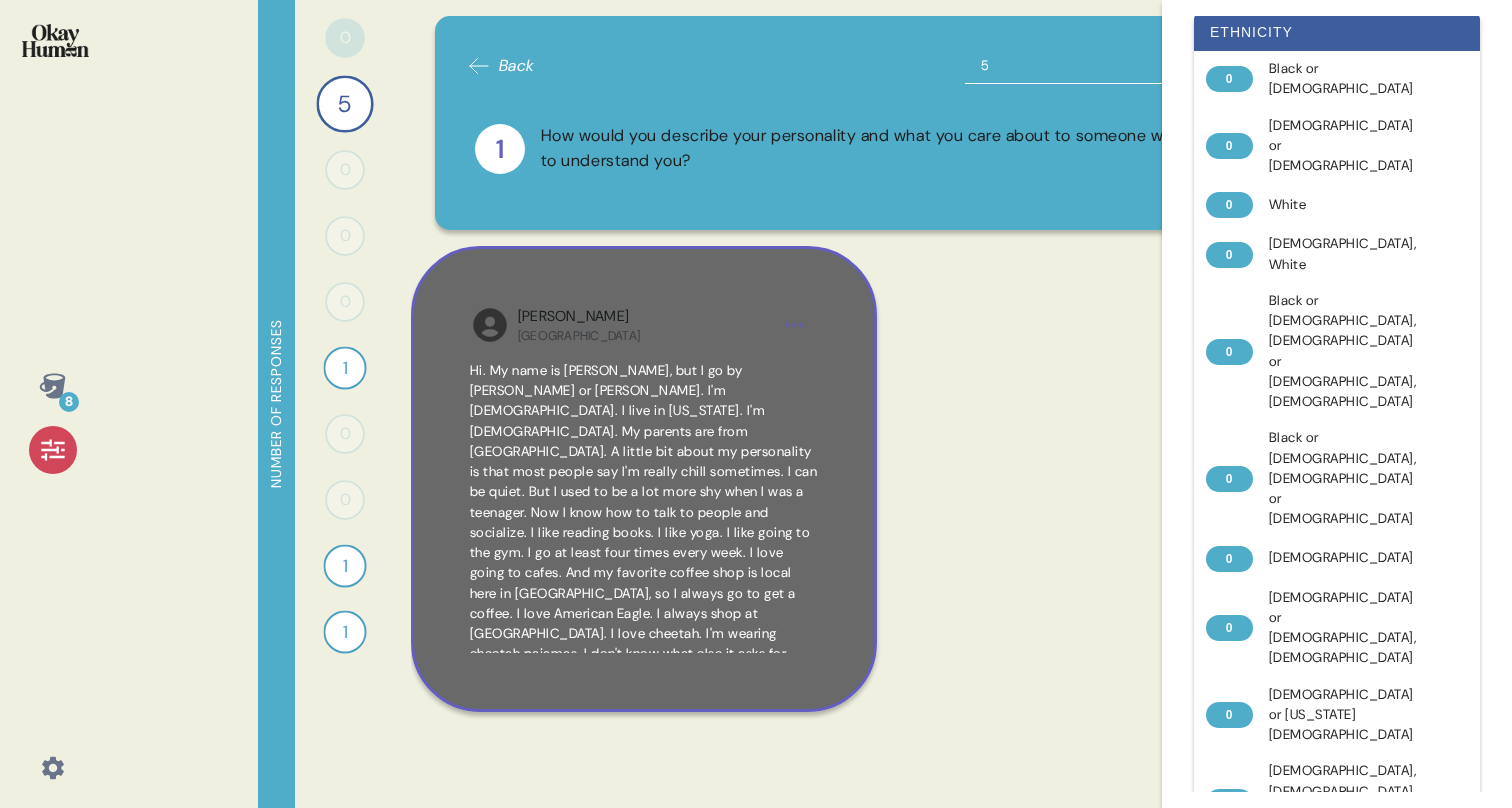 scroll, scrollTop: 52, scrollLeft: 0, axis: vertical 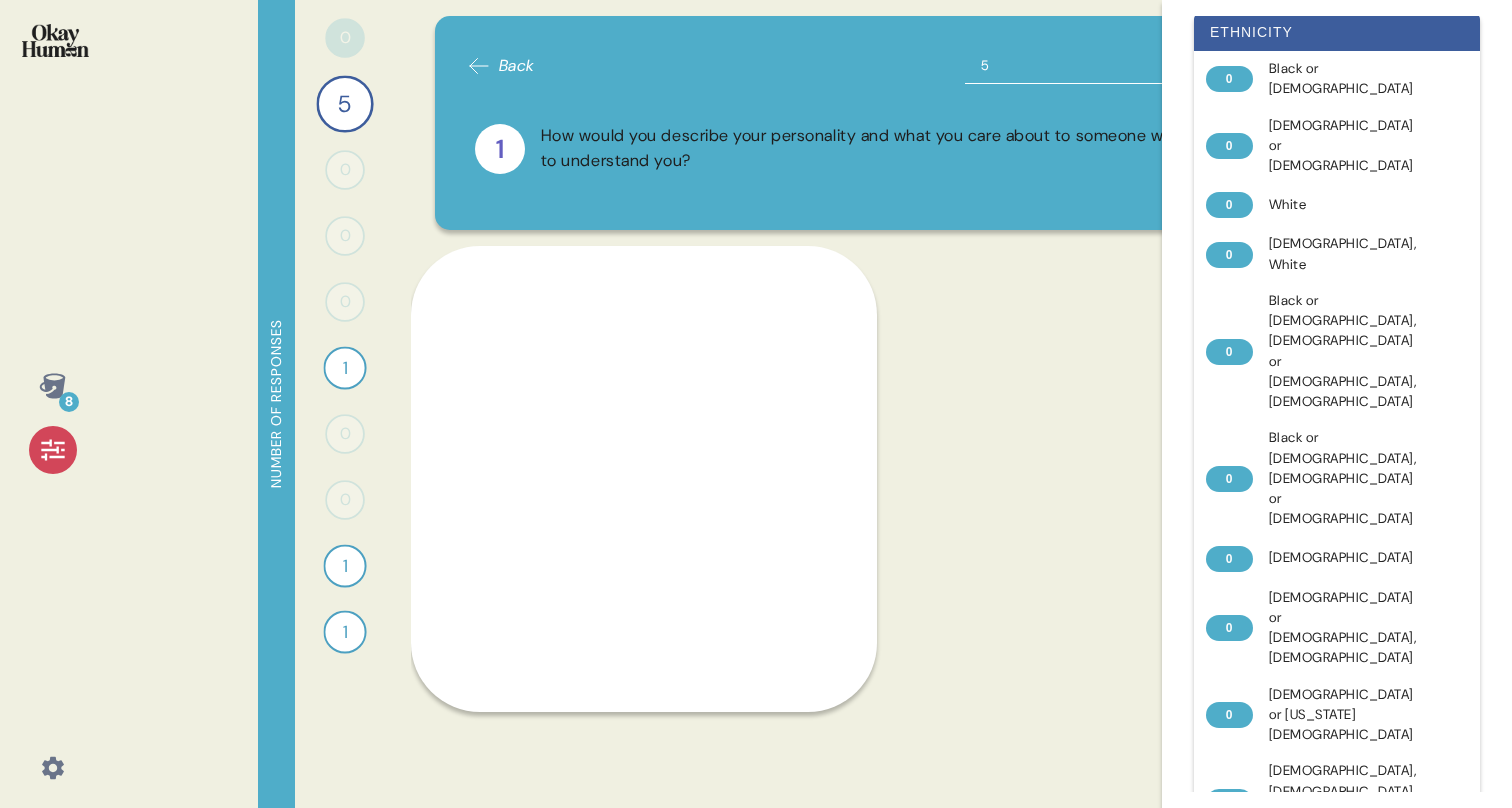 drag, startPoint x: 1037, startPoint y: 45, endPoint x: 1028, endPoint y: 61, distance: 18.35756 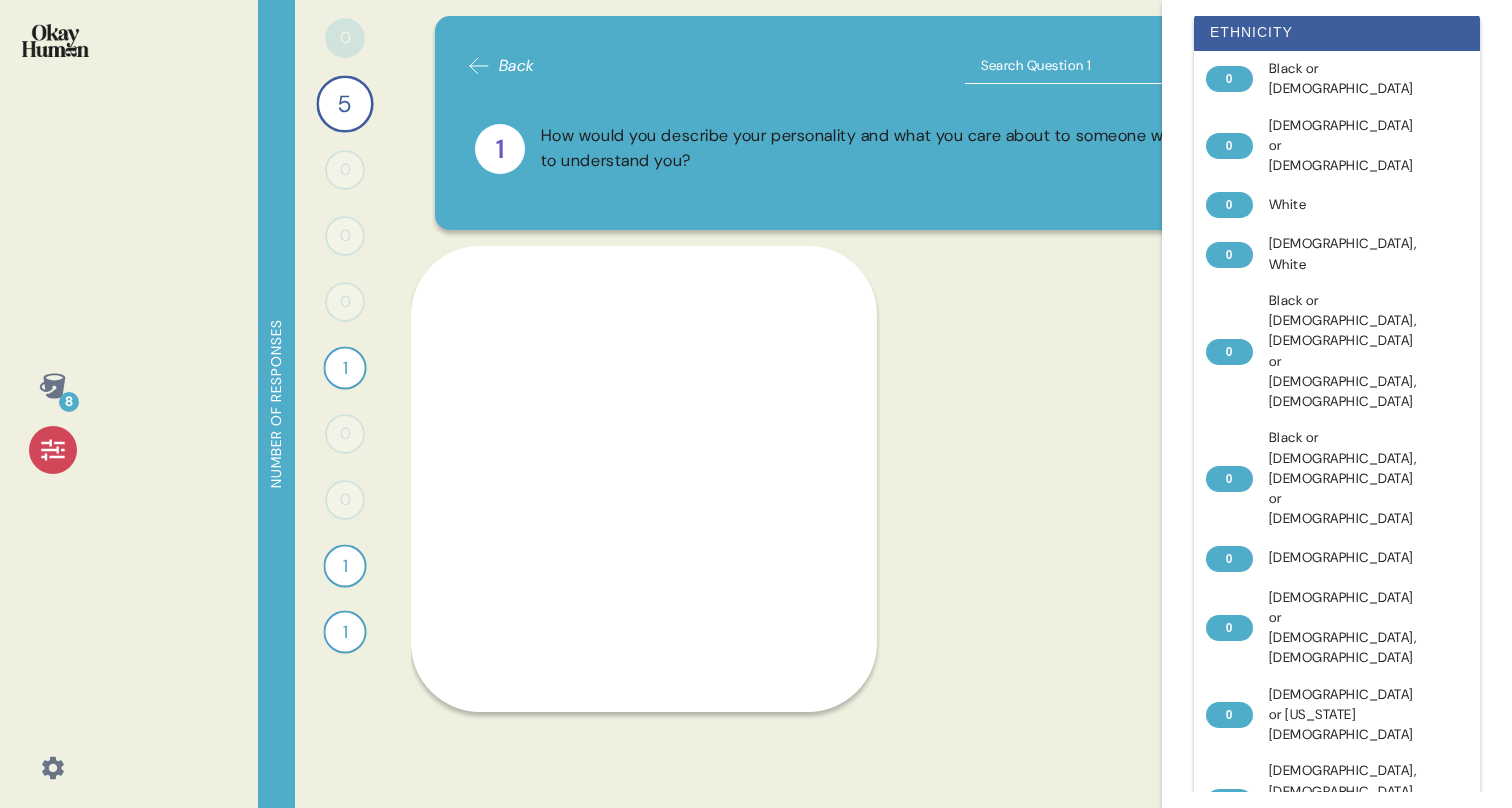 type 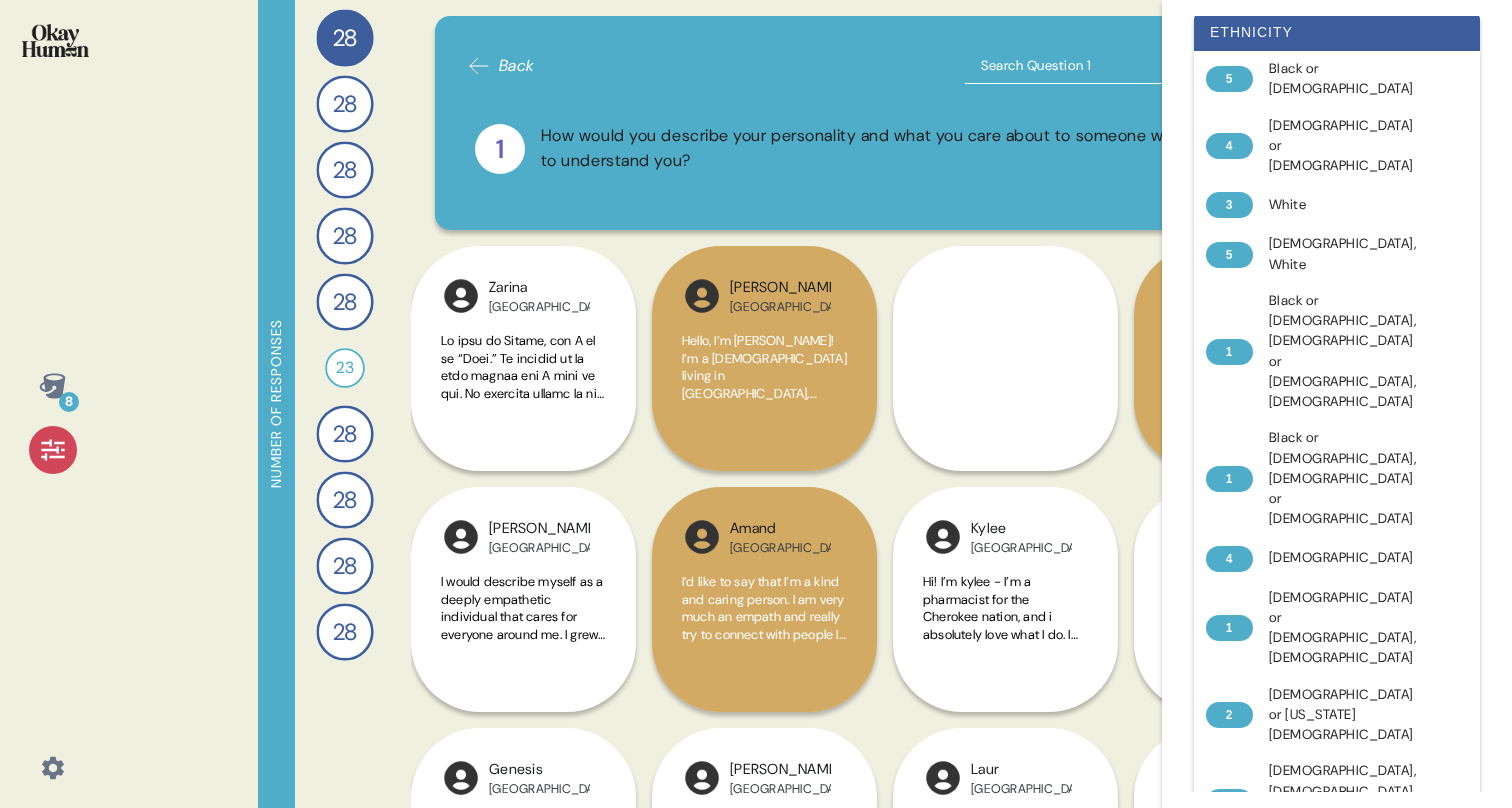 click at bounding box center [1090, 66] 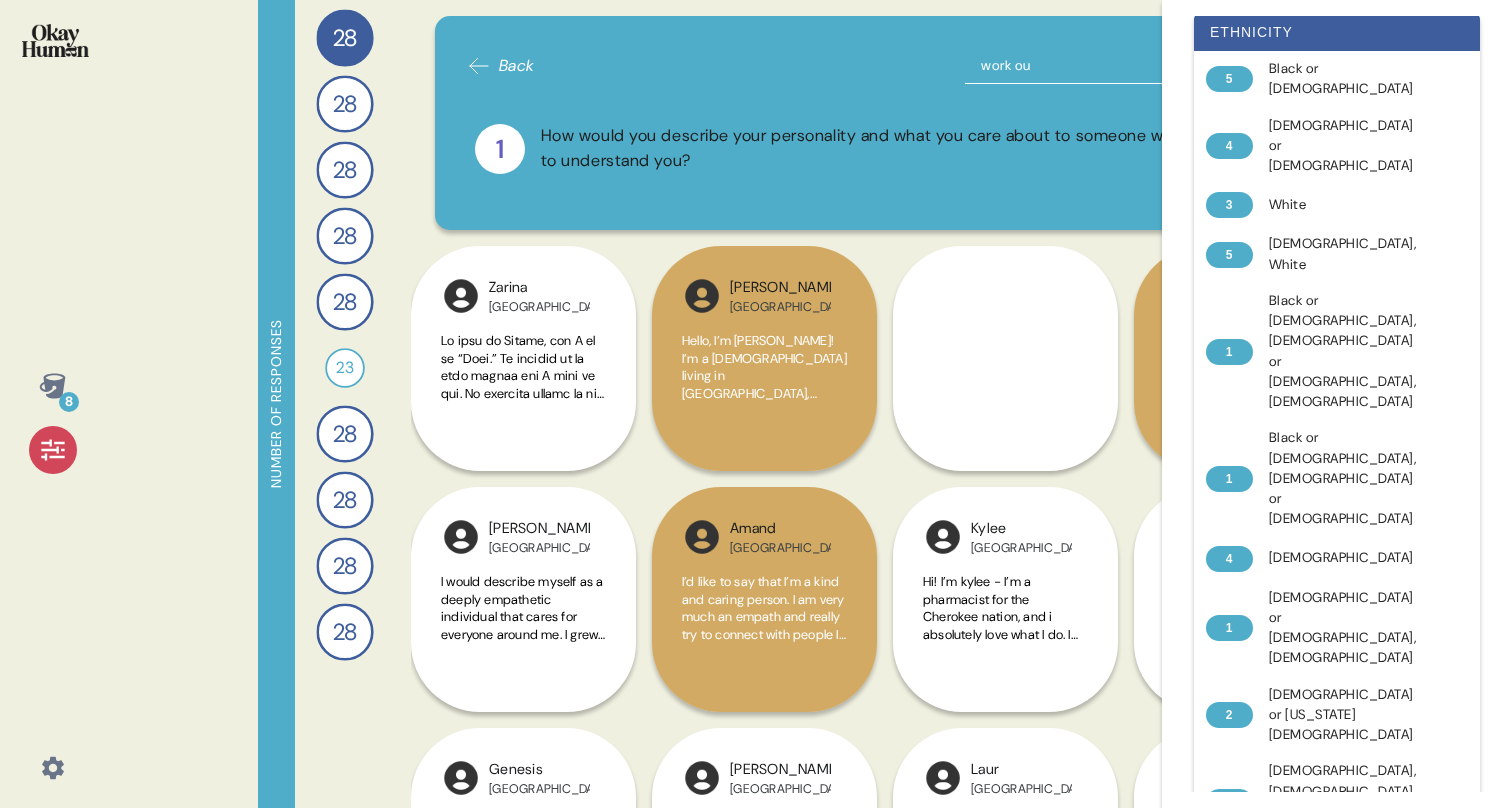 type on "work out" 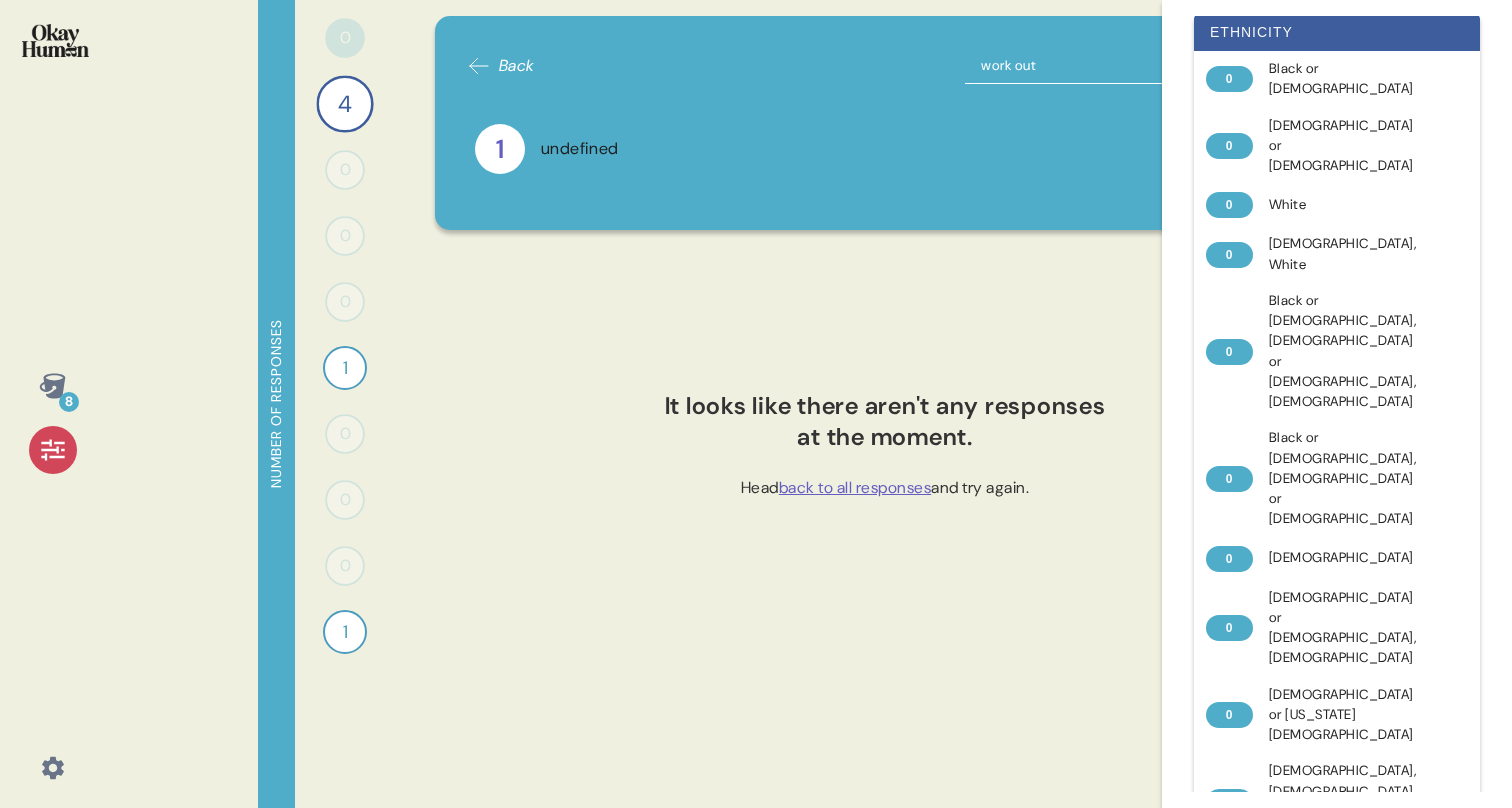click on "work out" at bounding box center [1090, 66] 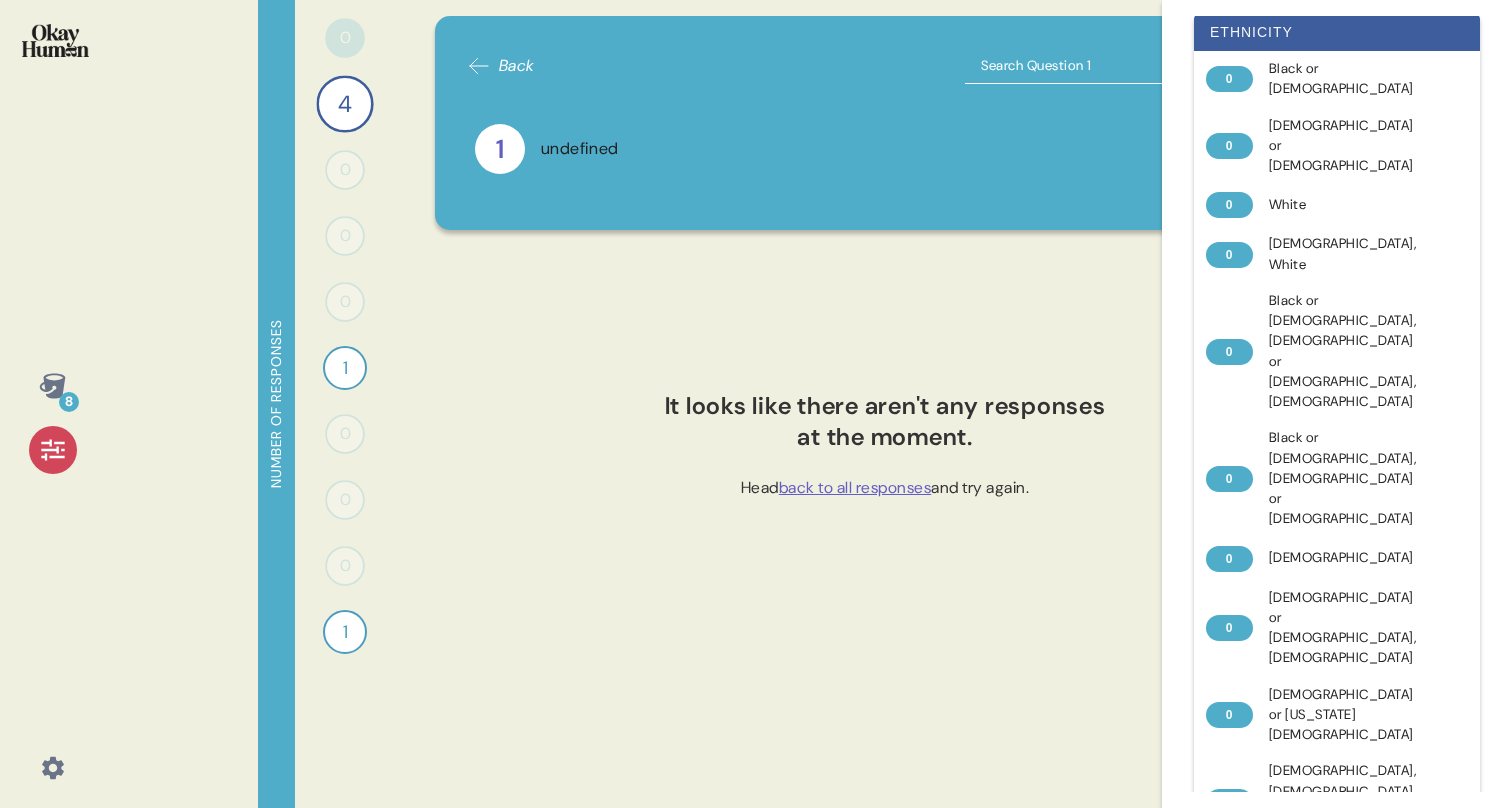 type 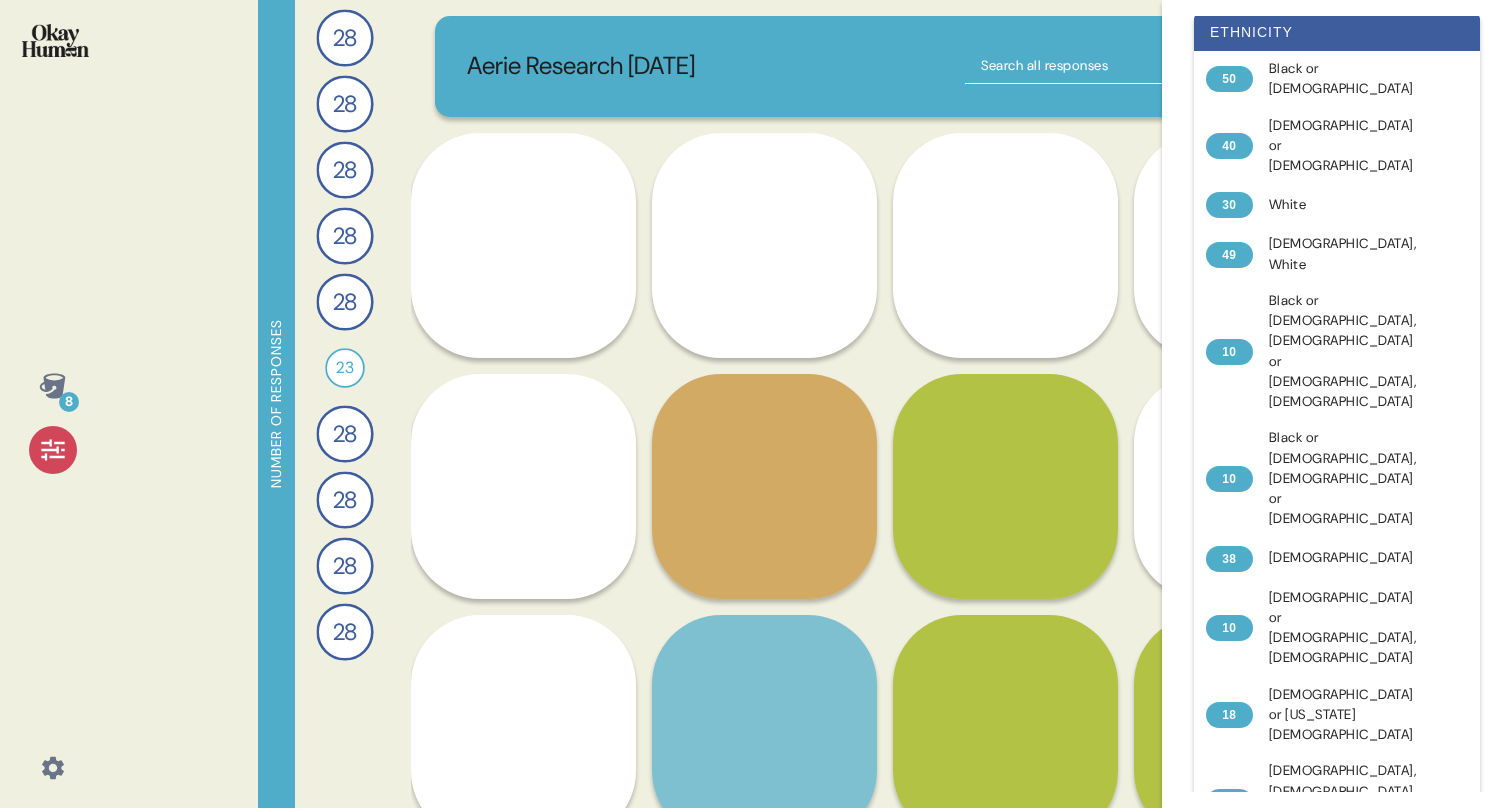 click at bounding box center (1090, 66) 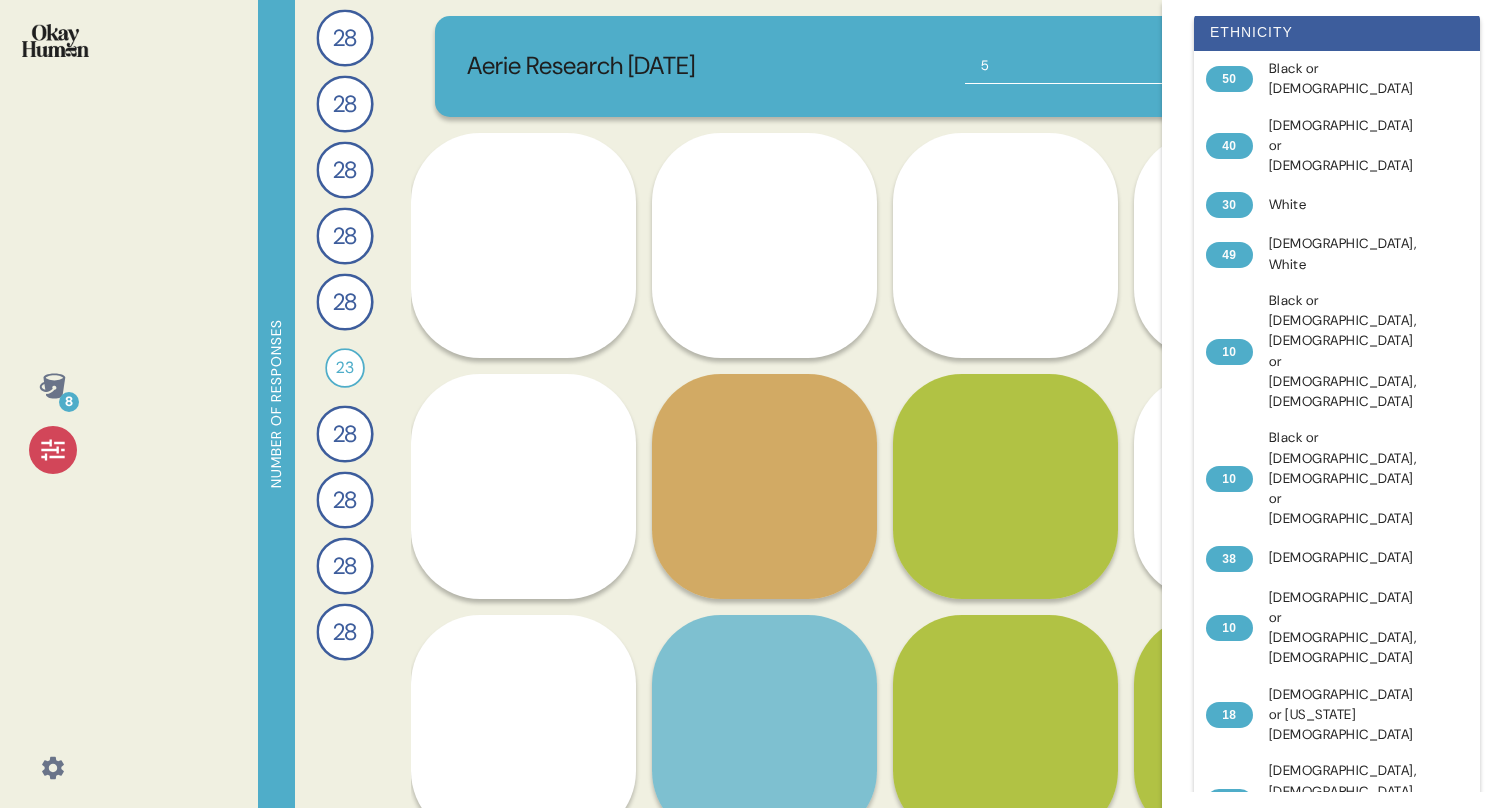 type on "5" 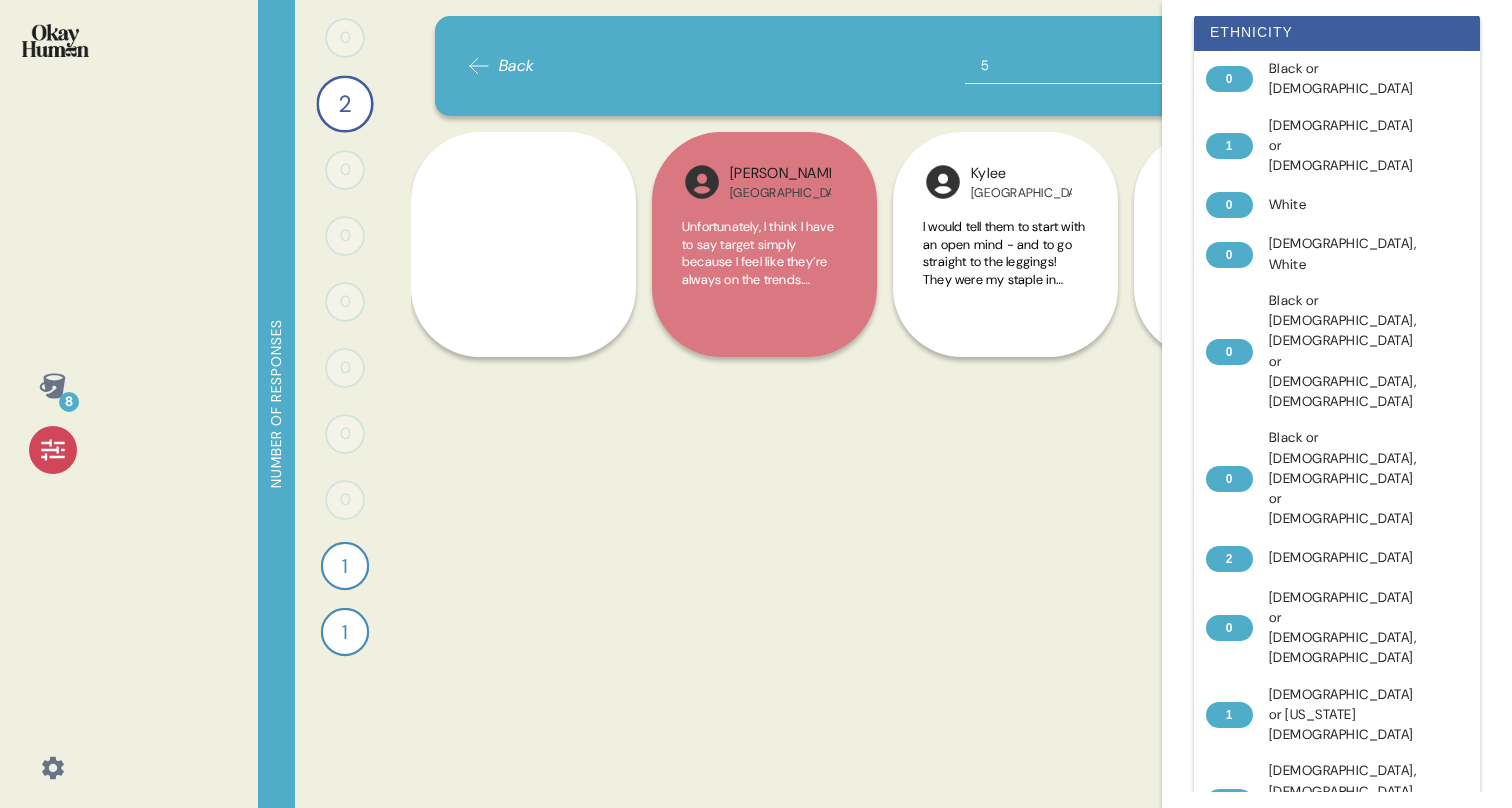 click 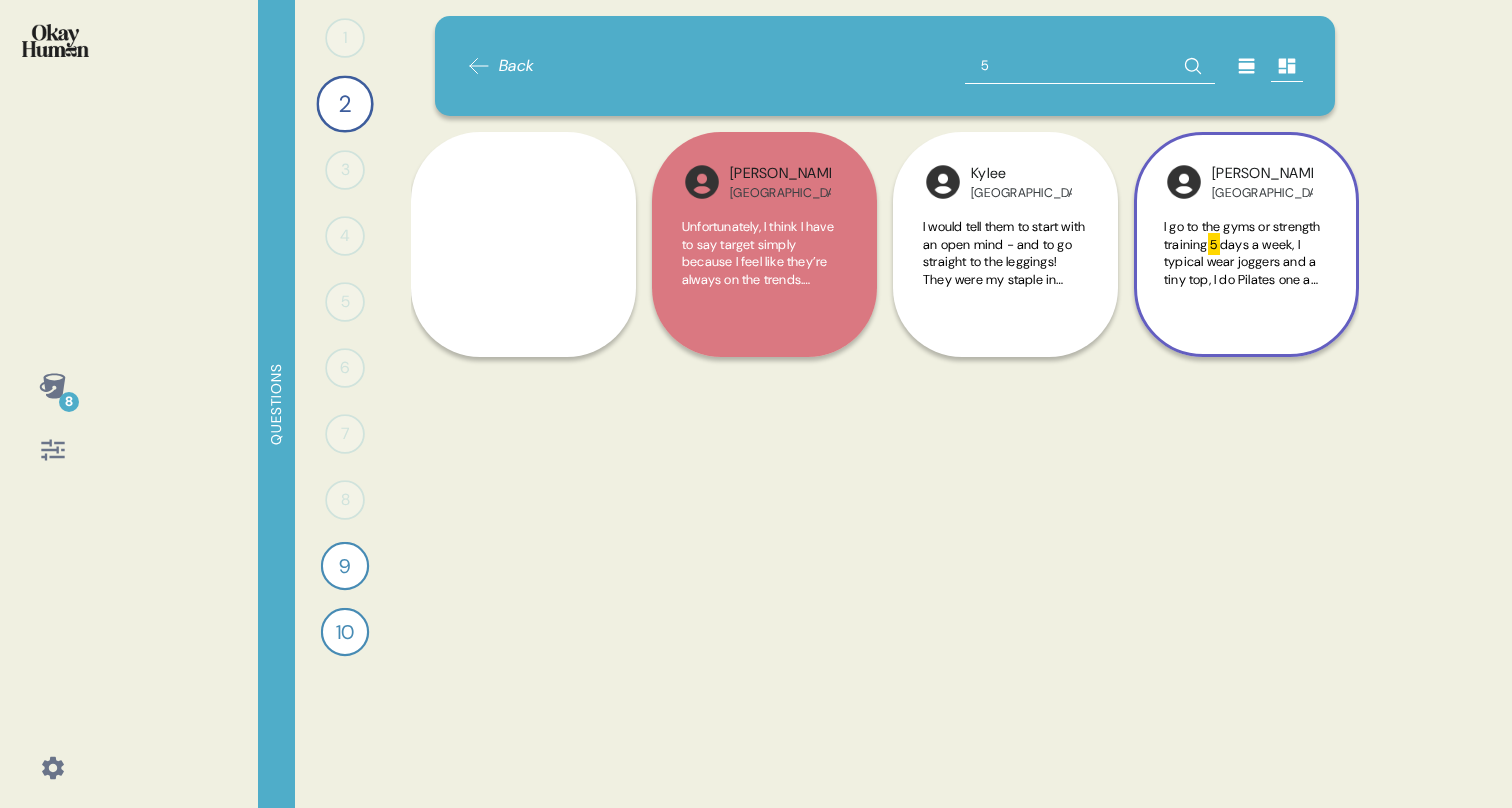 click on "I go to the gyms or strength training" at bounding box center [1242, 235] 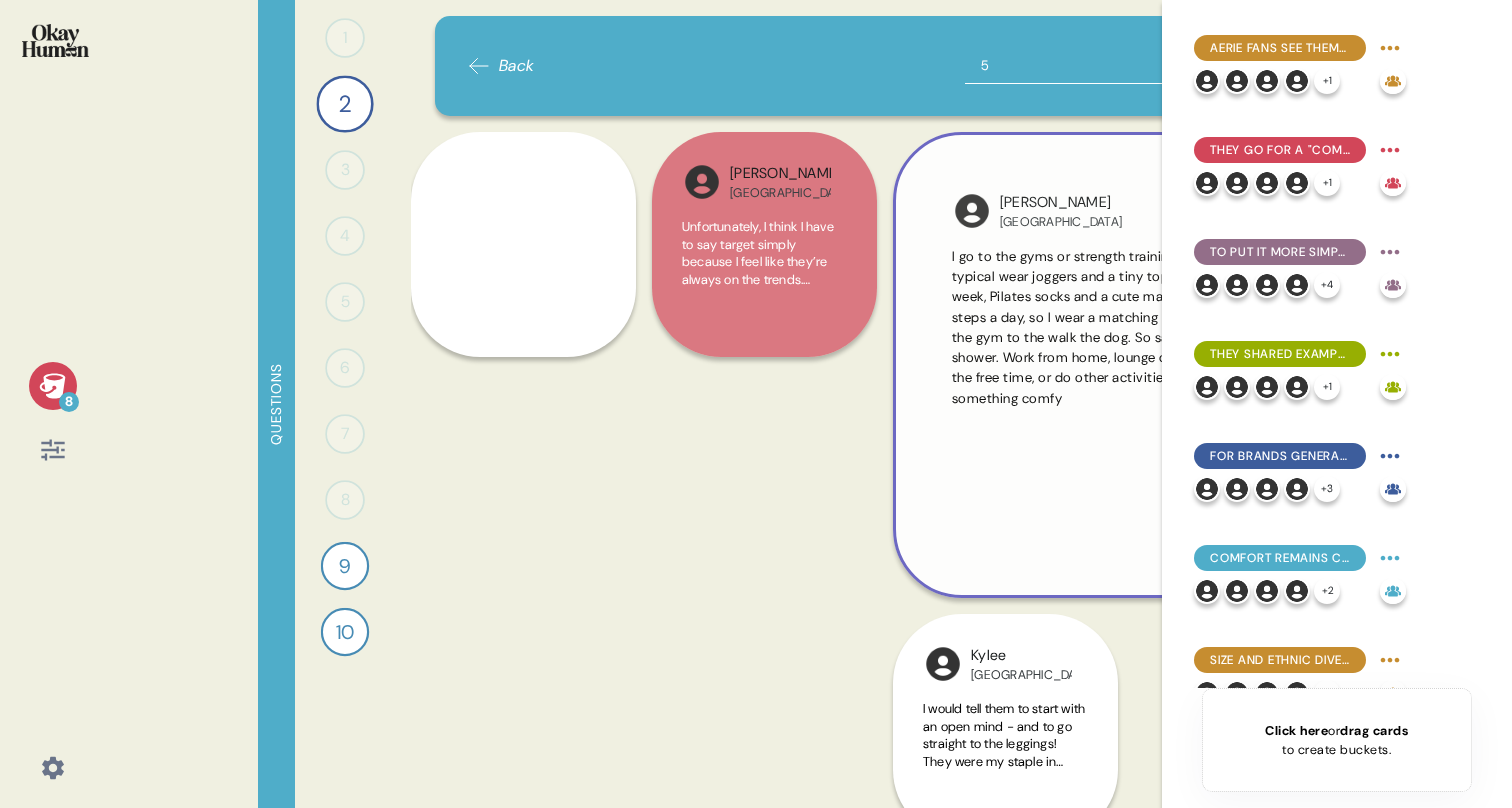 click on "I go to the gyms or strength training  5  days a week, I typical wear joggers and a tiny top, I do Pilates one a week, Pilates socks and a cute matching fit. I do 10000 steps a day, so I wear a matching set or go right after the gym to the walk the dog. So same for before I shower. Work from home, lounge or clean pjs, I read in the free time, or do other activities typically always in something comfy" at bounding box center [1126, 328] 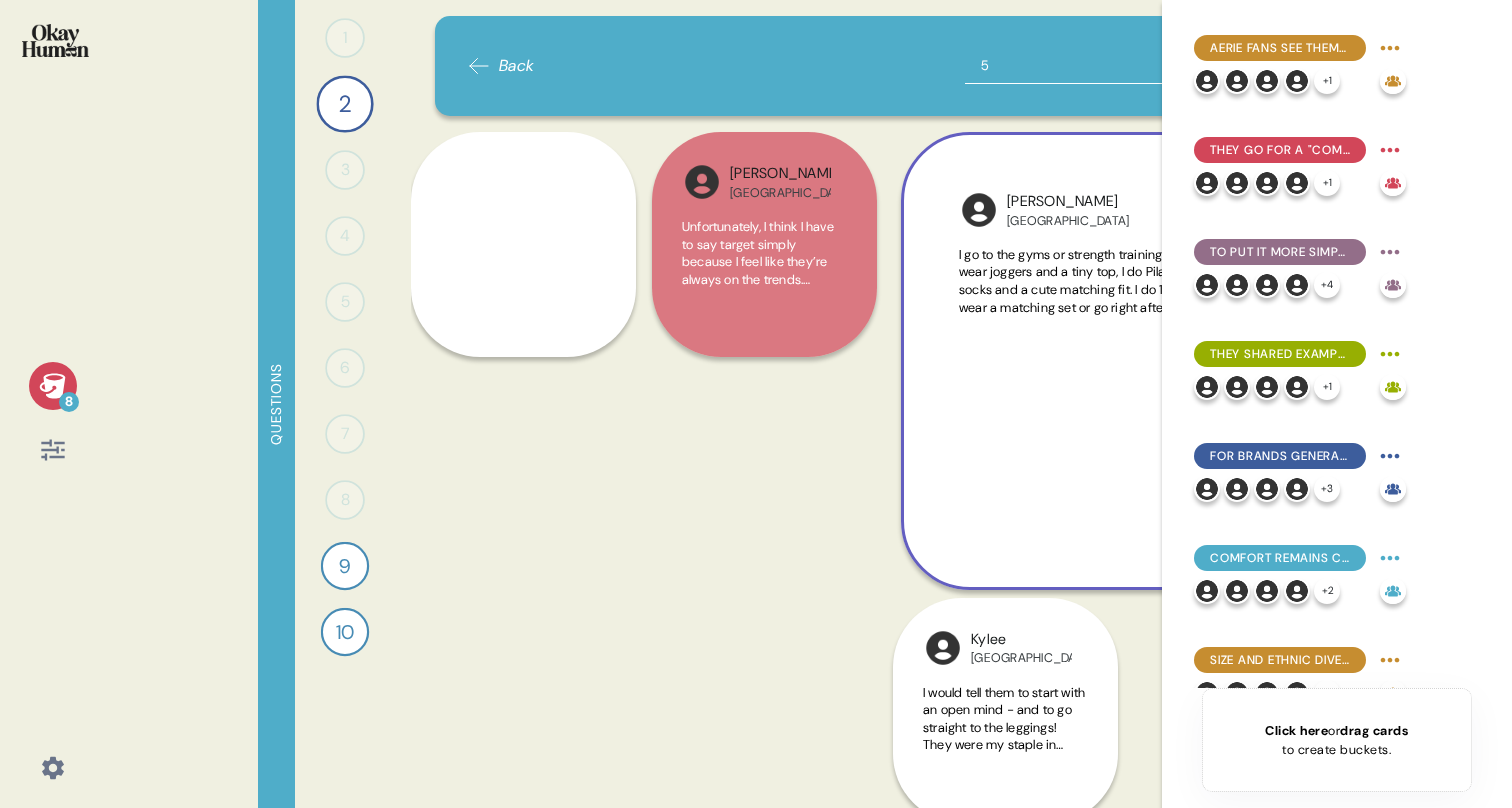 click on "Lizzie USA Okay. In my day to day life, I do work a 9 to  5  and I work in an office, but it's very casual wear. So I normally just wear like a T shirt and jeans and sneakers. That's basically what I wear every day. So some examples are my American Eagle life blue jeans. I wear these all the time. And most of my jeans, I would say like 98 of them are from American Eagle. Love American Eagle. I do have a some from [PERSON_NAME]. So this, these ones are from [PERSON_NAME] and they're supposed to be black, but after washing them a few times, they always fade to gray. And like what I would wear with those light blue pants is like a shirt like this, just a simple shirt. This one's from Old Navy. Most of my clothes are from American Eagle. Old Navy, Amazon, Target, [PERSON_NAME]. This is my closet. Oh, wait, let me get out of it. So I try to color code it. I have a lot of shoes and. Yeah, but most of my things are from American Eagle. What else does it say? Yeah, so that's basically it. [PERSON_NAME] USA 5  5  Kylee USA 5  USA" at bounding box center [885, 252] 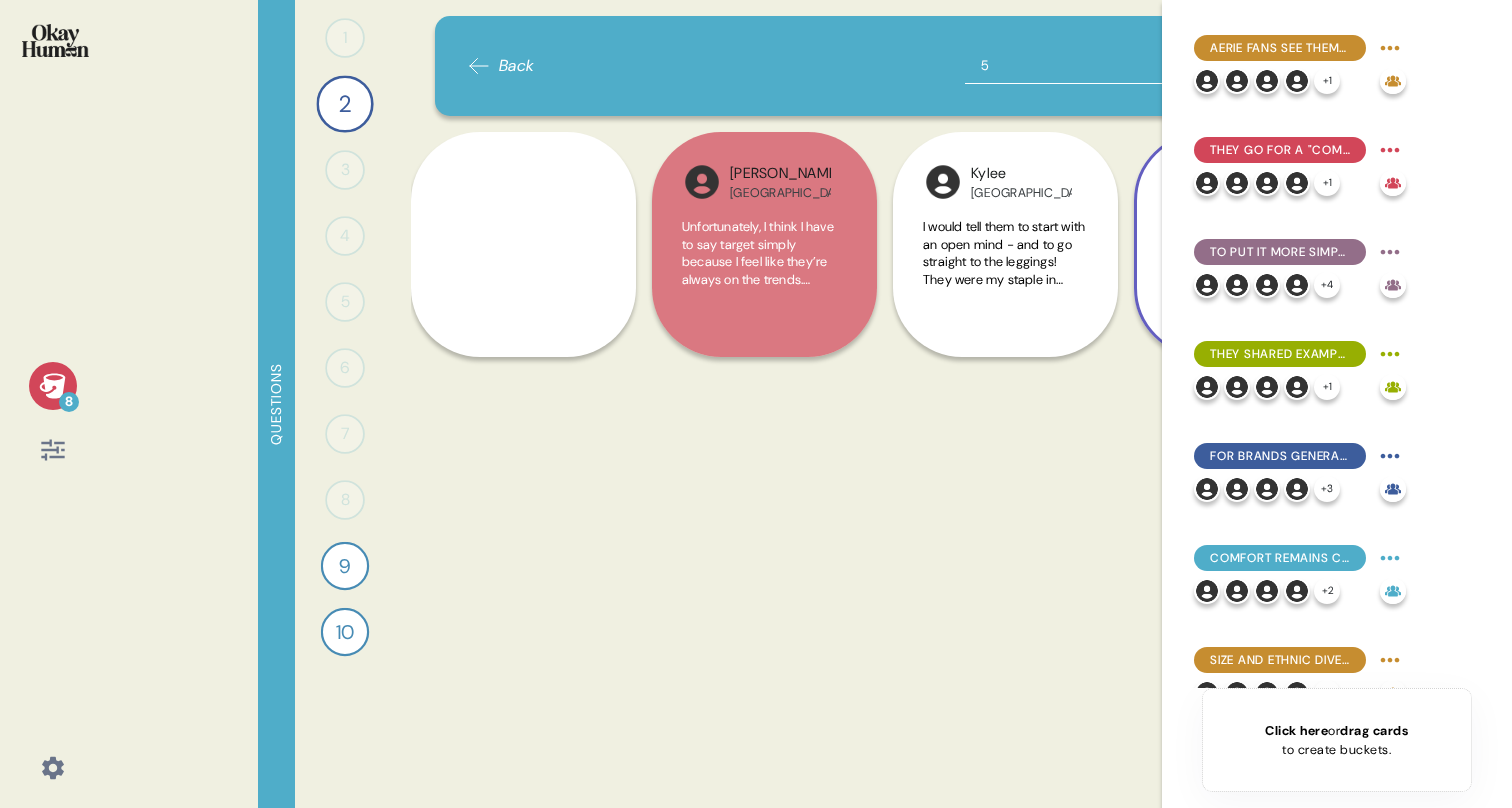 click on "[PERSON_NAME] USA I go to the gyms or strength training  5  days a week, I typical wear joggers and a tiny top, I do Pilates one a week, Pilates socks and a cute matching fit. I do 10000 steps a day, so I wear a matching set or go right after the gym to the walk the dog. So same for before I shower. Work from home, lounge or clean pjs, I read in the free time, or do other activities typically always in something comfy" at bounding box center (1246, 244) 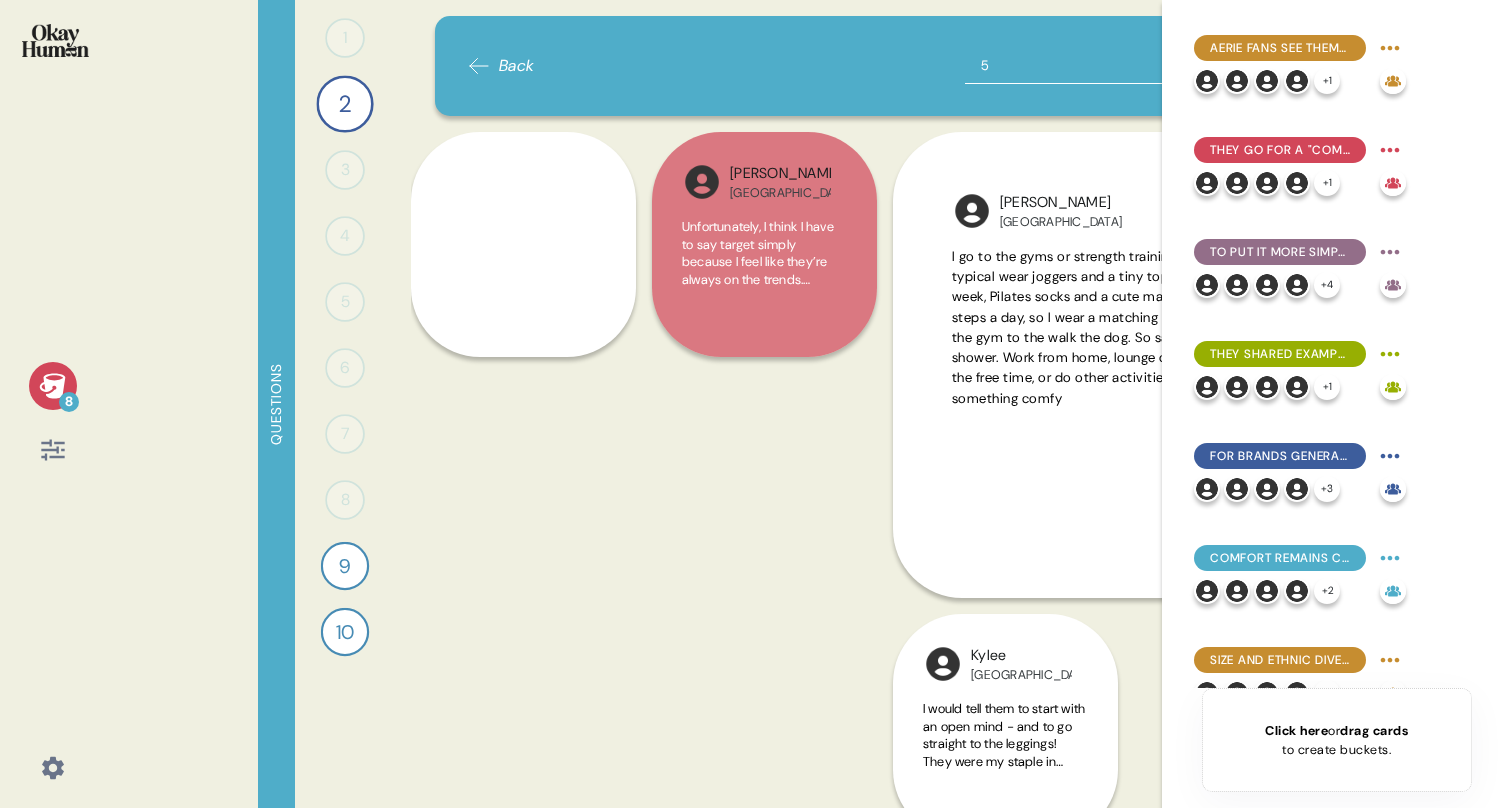 click on "days a week, I typical wear joggers and a tiny top, I do Pilates one a week, Pilates socks and a cute matching fit. I do 10000 steps a day, so I wear a matching set or go right after the gym to the walk the dog. So same for before I shower. Work from home, lounge or clean pjs, I read in the free time, or do other activities typically always in something comfy" at bounding box center [1124, 327] 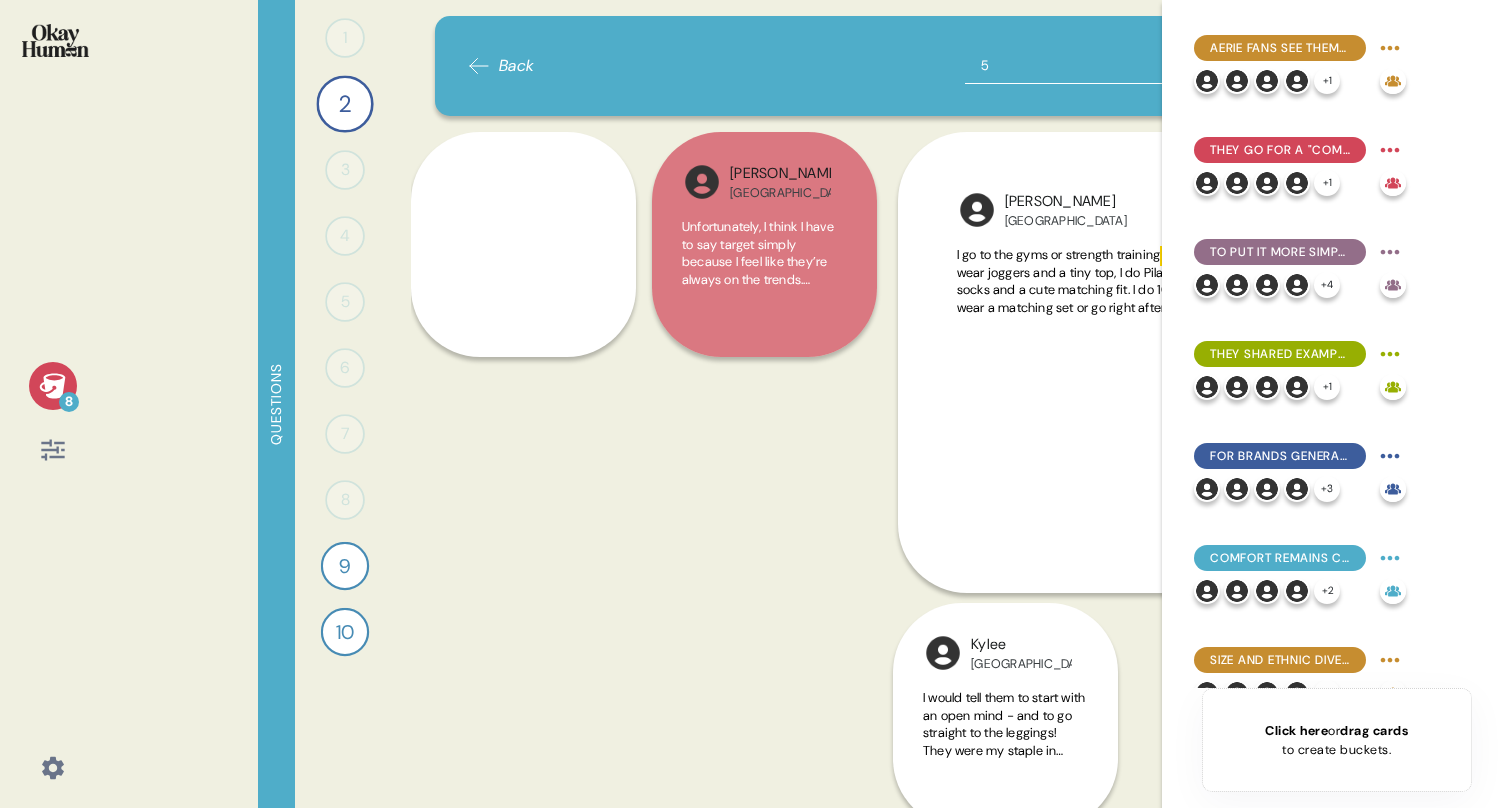 click on "[PERSON_NAME] USA I go to the gyms or strength training  5  days a week, I typical wear joggers and a tiny top, I do Pilates one a week, Pilates socks and a cute matching fit. I do 10000 steps a day, so I wear a matching set or go right after the gym to the walk the dog. So same for before I shower. Work from home, lounge or clean pjs, I read in the free time, or do other activities typically always in something comfy" at bounding box center [1128, 362] 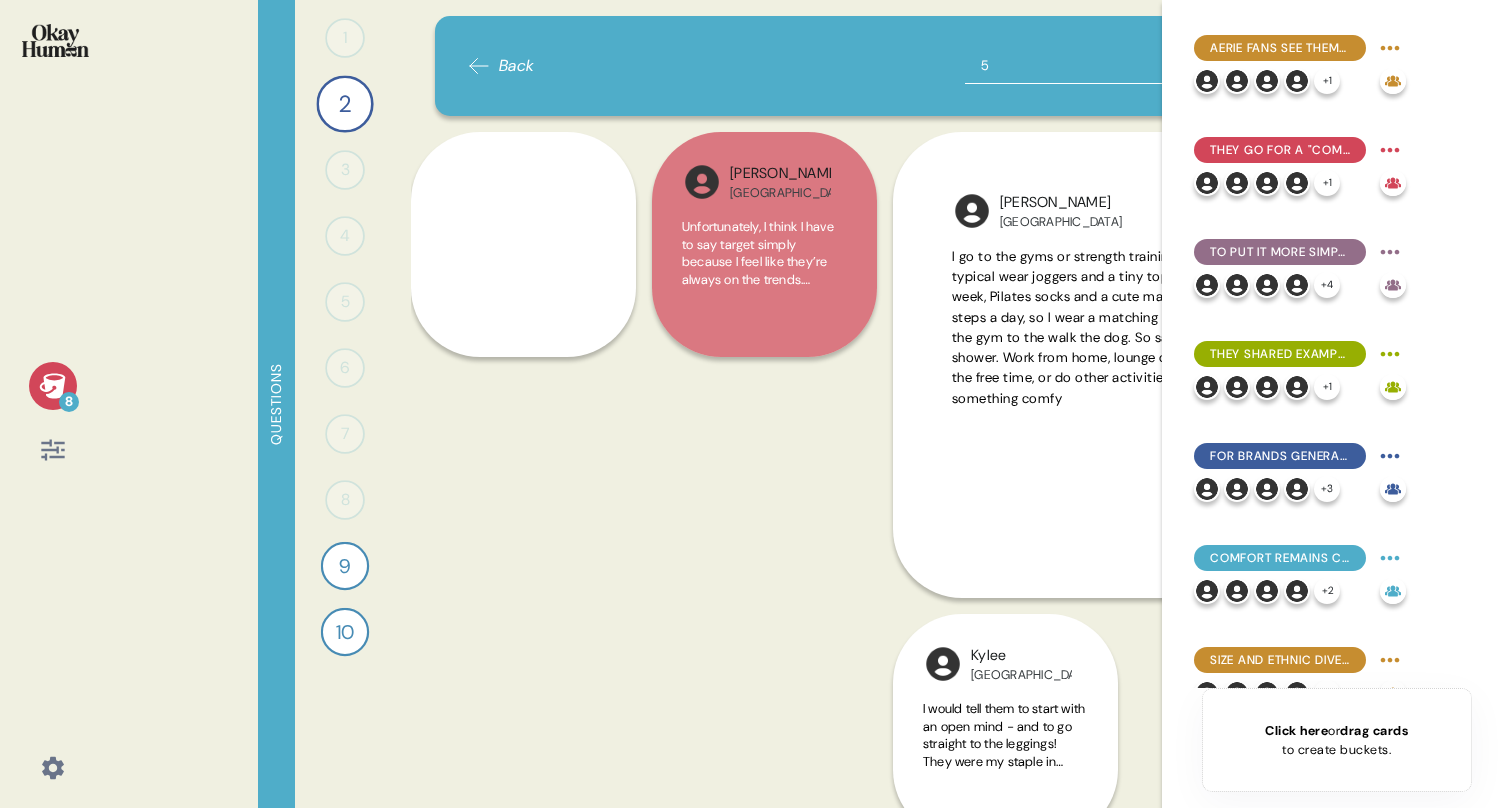 click 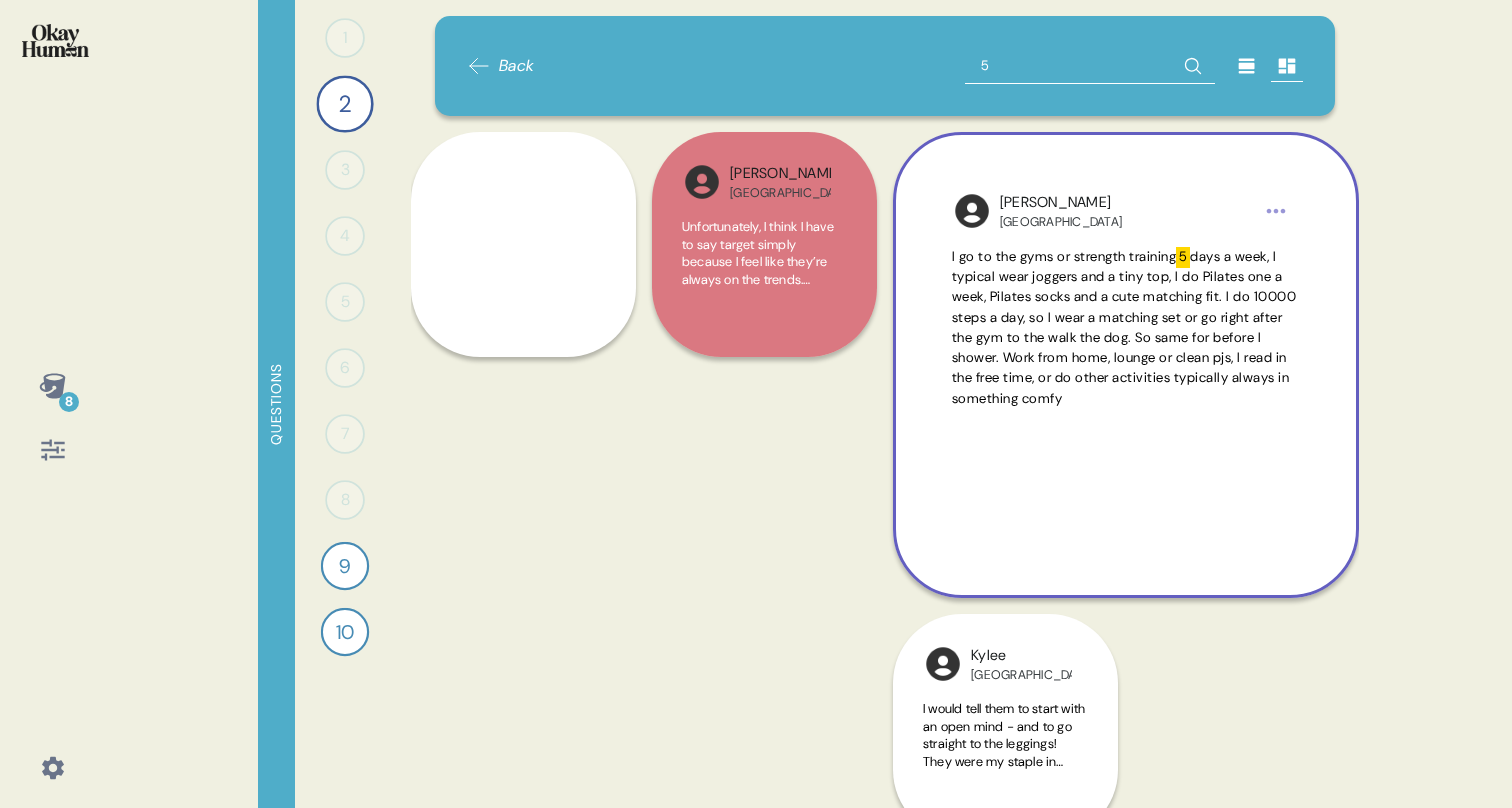 click on "[PERSON_NAME] [GEOGRAPHIC_DATA]" at bounding box center (1126, 211) 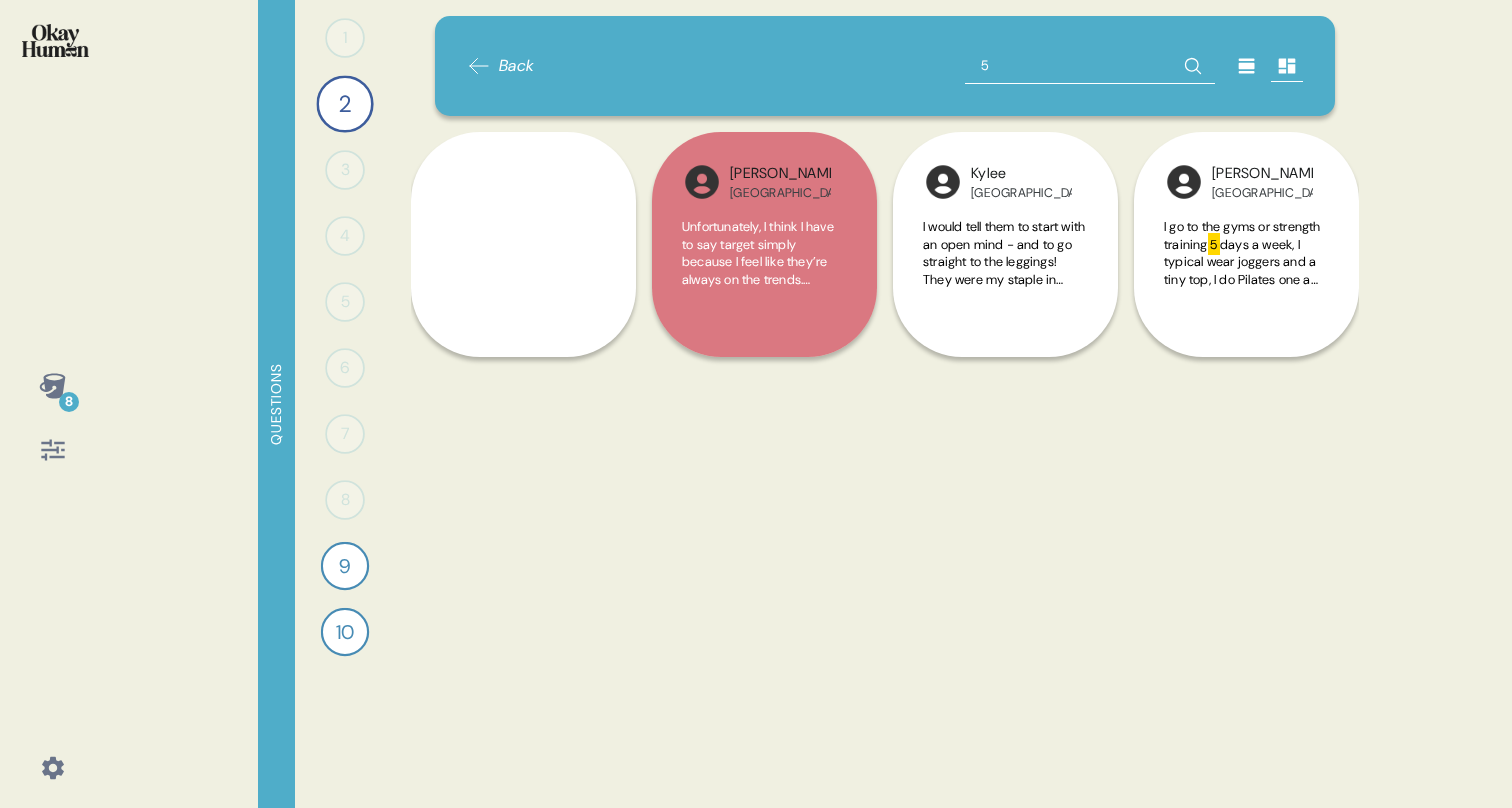 click on "days a week, I typical wear joggers and a tiny top, I do Pilates one a week, Pilates socks and a cute matching fit. I do 10000 steps a day, so I wear a matching set or go right after the gym to the walk the dog. So same for before I shower. Work from home, lounge or clean pjs, I read in the free time, or do other activities typically always in something comfy" at bounding box center [1242, 358] 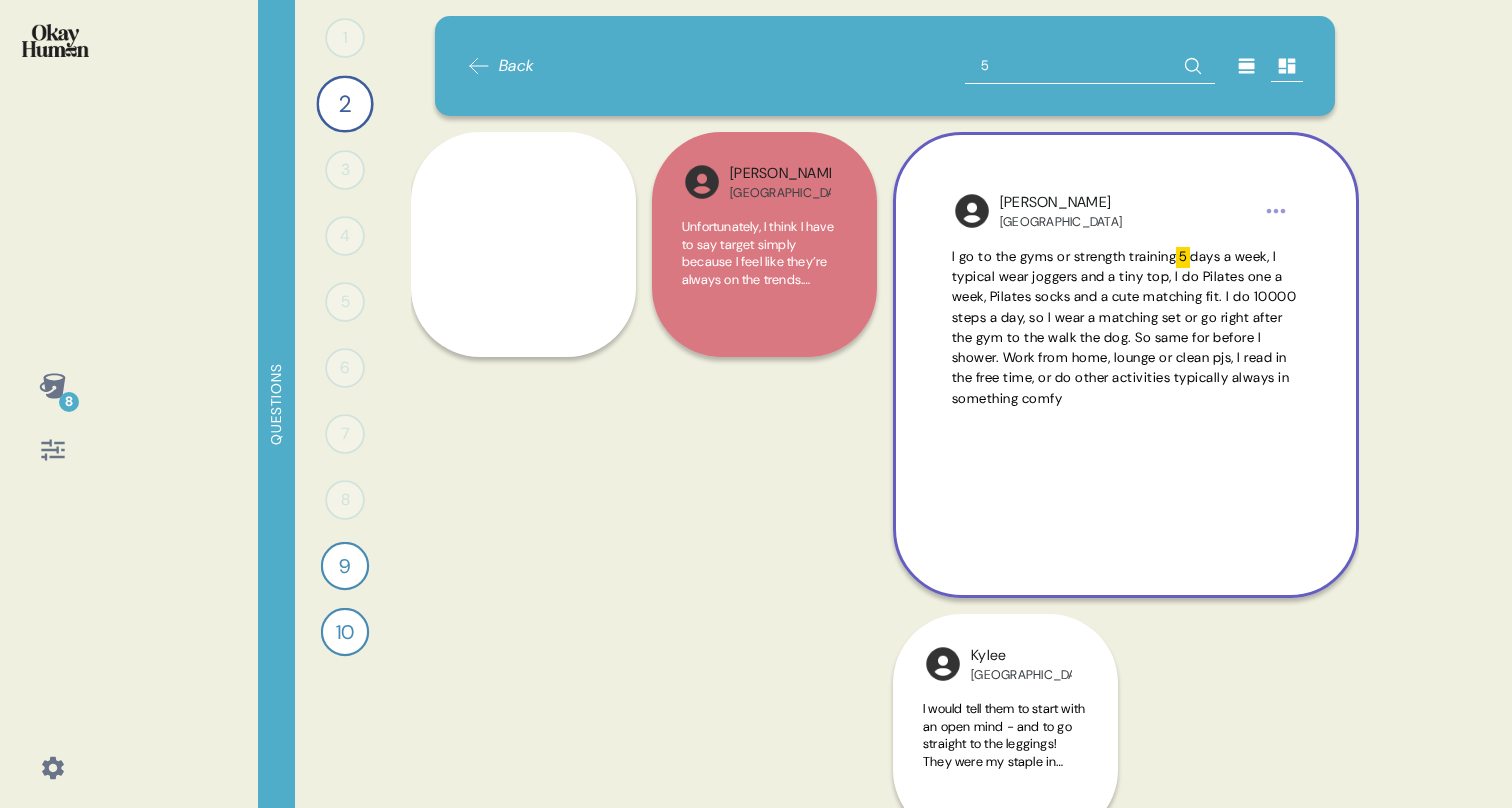 click on "8 Questions 1 0 Responses Responses 2 What does a typical day look like for you, and what do you usually wear? 2 Responses video Responses 3 0 Responses Responses 4 0 Responses Responses 5 0 Responses Responses 6 0 Responses Responses 7 0 Responses Responses 8 0 Responses Responses 9 What non-Aerie brand makes you feel most seen and represented, and why? 1 Response text Response 10 What advice would you give a friend shopping at Aerie for the first time? 1 Response text Response   Back 5 Lizzie [GEOGRAPHIC_DATA] Okay. In my day to day life, I do work a 9 to  5  [PERSON_NAME] USA Unfortunately, I think I have to say target simply because I feel like they’re always on the trends. Typically, I’ll see something on TikTok and really like it and within the next week I’ll see a similar cheap version of it at target for me to try out right away, especially with styles changing different cuts of pants. It makes it easy and affordable to try on for example $2 5  5  Kylee USA 5  [PERSON_NAME] USA I go to the gyms or strength training  5" at bounding box center (756, 404) 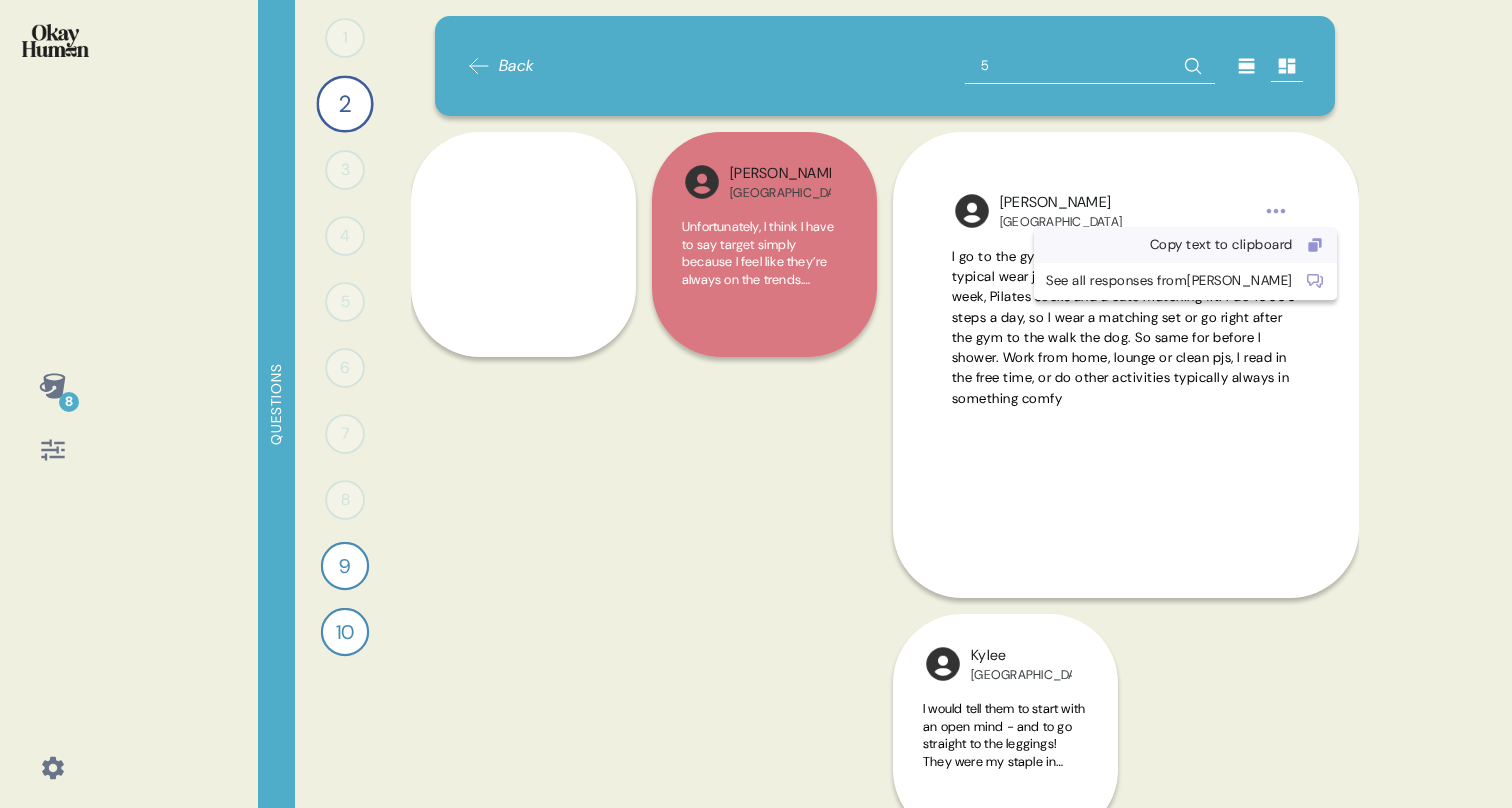 click on "Copy text to clipboard" at bounding box center [1169, 245] 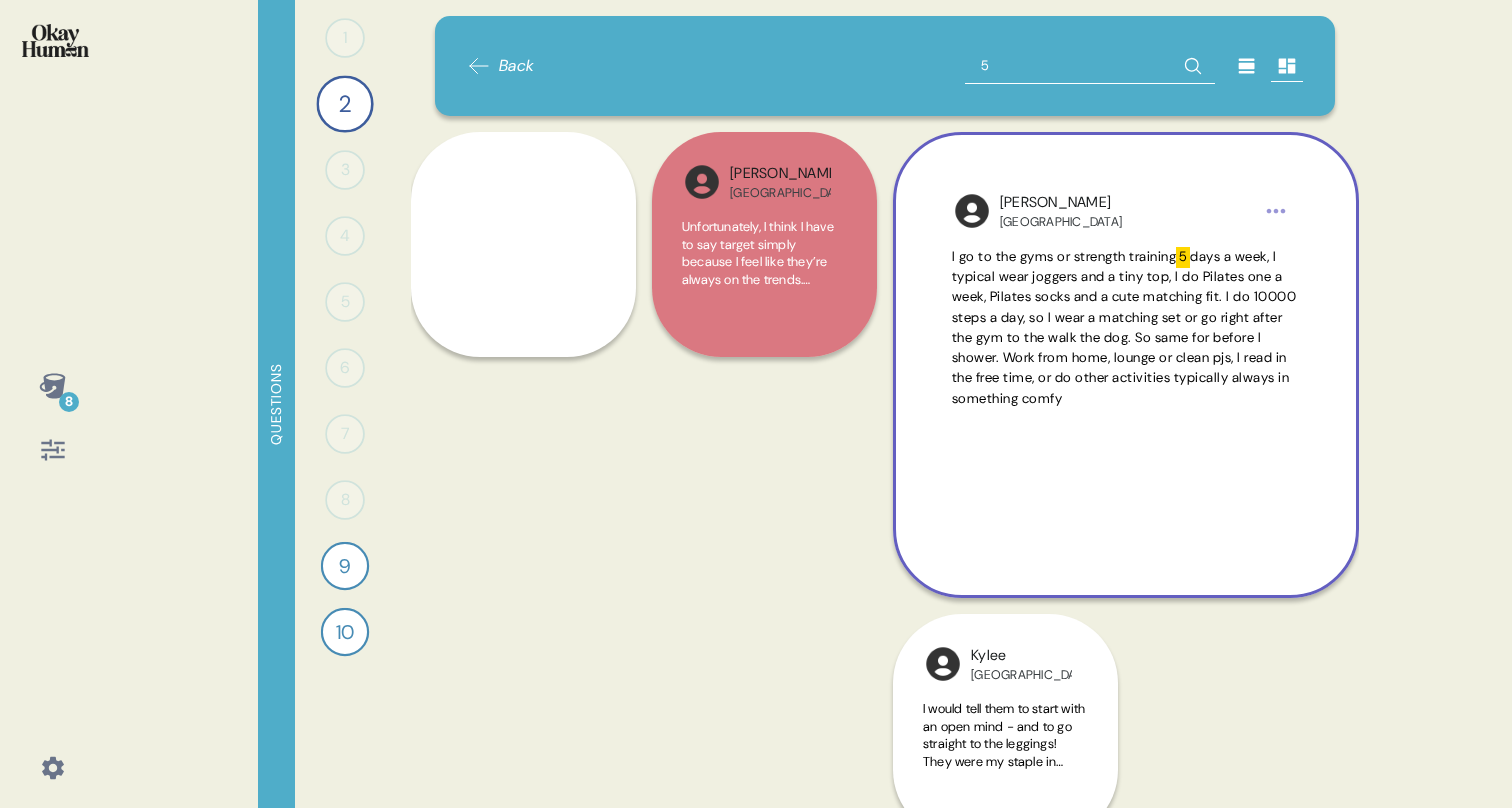 click on "8 Questions 1 0 Responses Responses 2 What does a typical day look like for you, and what do you usually wear? 2 Responses video Responses 3 0 Responses Responses 4 0 Responses Responses 5 0 Responses Responses 6 0 Responses Responses 7 0 Responses Responses 8 0 Responses Responses 9 What non-Aerie brand makes you feel most seen and represented, and why? 1 Response text Response 10 What advice would you give a friend shopping at Aerie for the first time? 1 Response text Response   Back 5 Lizzie [GEOGRAPHIC_DATA] Okay. In my day to day life, I do work a 9 to  5  [PERSON_NAME] USA Unfortunately, I think I have to say target simply because I feel like they’re always on the trends. Typically, I’ll see something on TikTok and really like it and within the next week I’ll see a similar cheap version of it at target for me to try out right away, especially with styles changing different cuts of pants. It makes it easy and affordable to try on for example $2 5  5  Kylee USA 5  [PERSON_NAME] USA I go to the gyms or strength training  5" at bounding box center [756, 404] 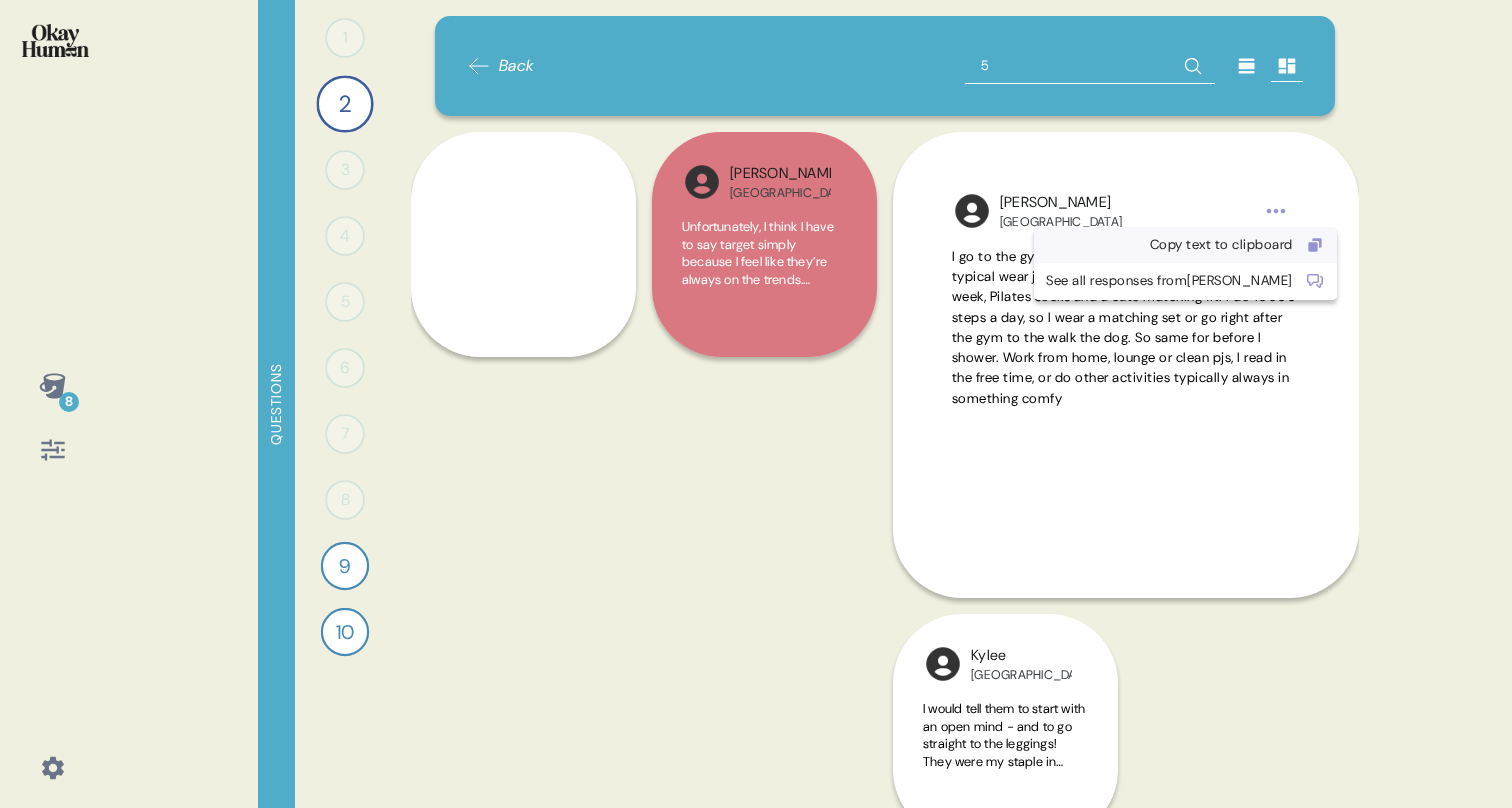click on "Copy text to clipboard" at bounding box center (1169, 245) 